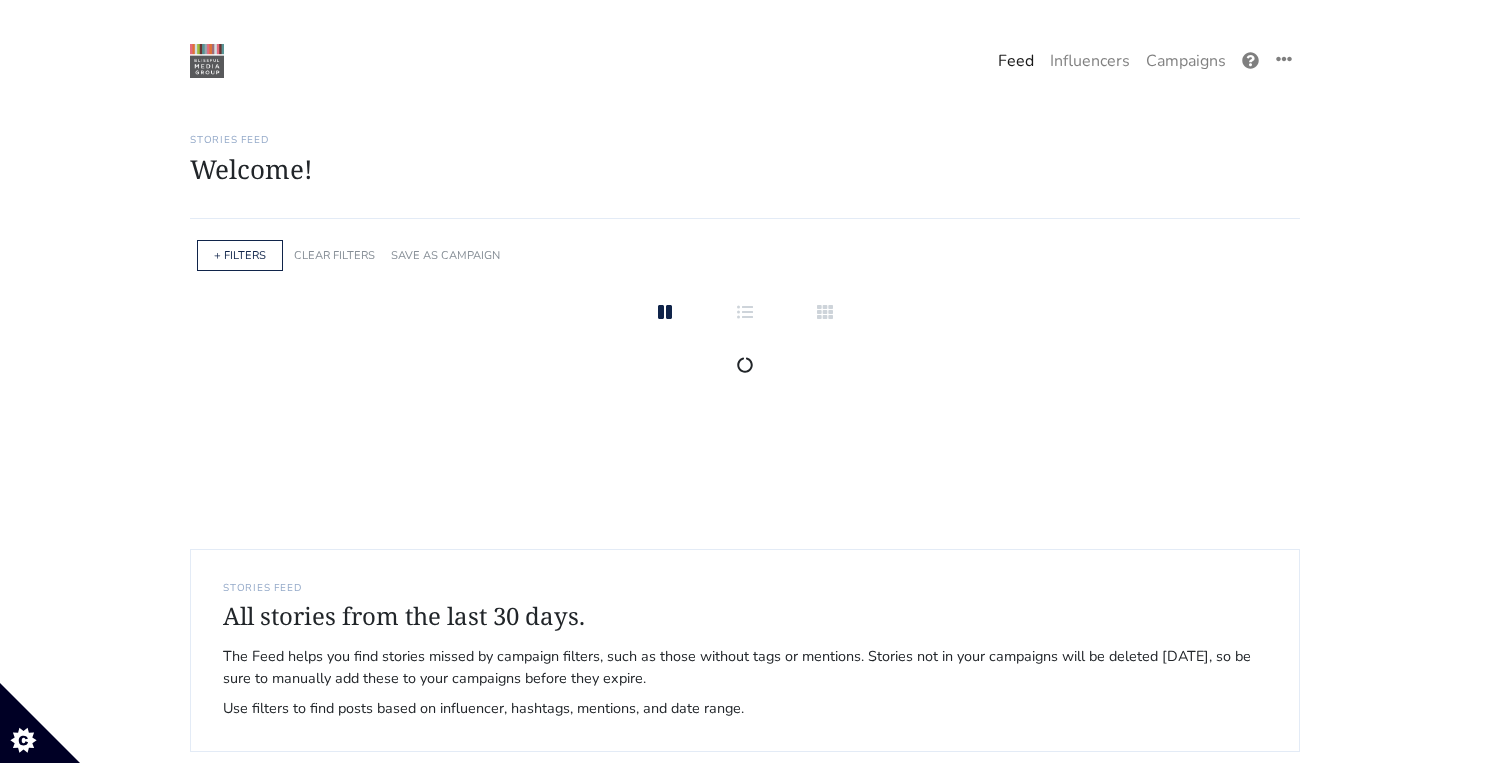 scroll, scrollTop: 0, scrollLeft: 0, axis: both 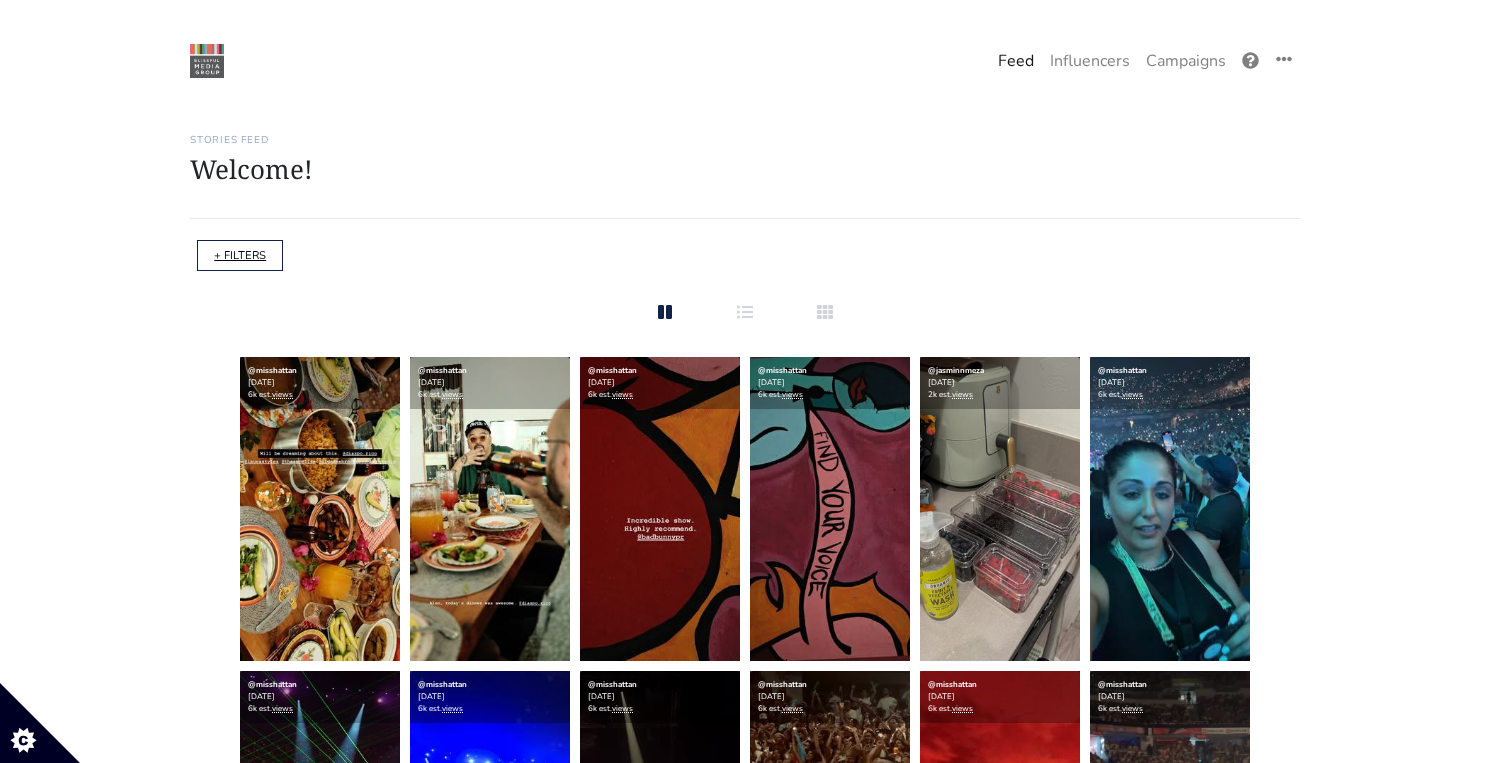 click on "+ FILTERS" at bounding box center [240, 255] 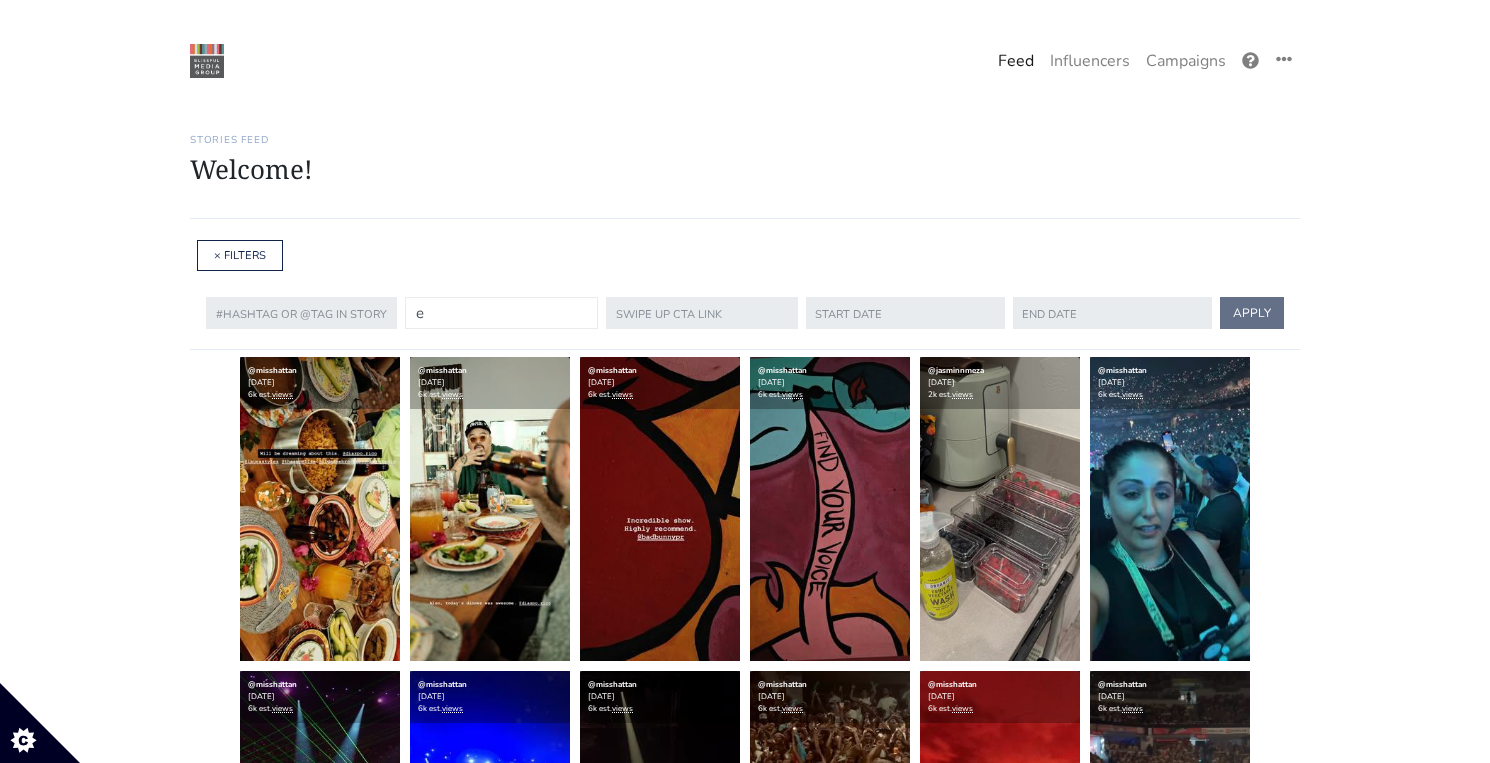 click on "e" at bounding box center (501, 313) 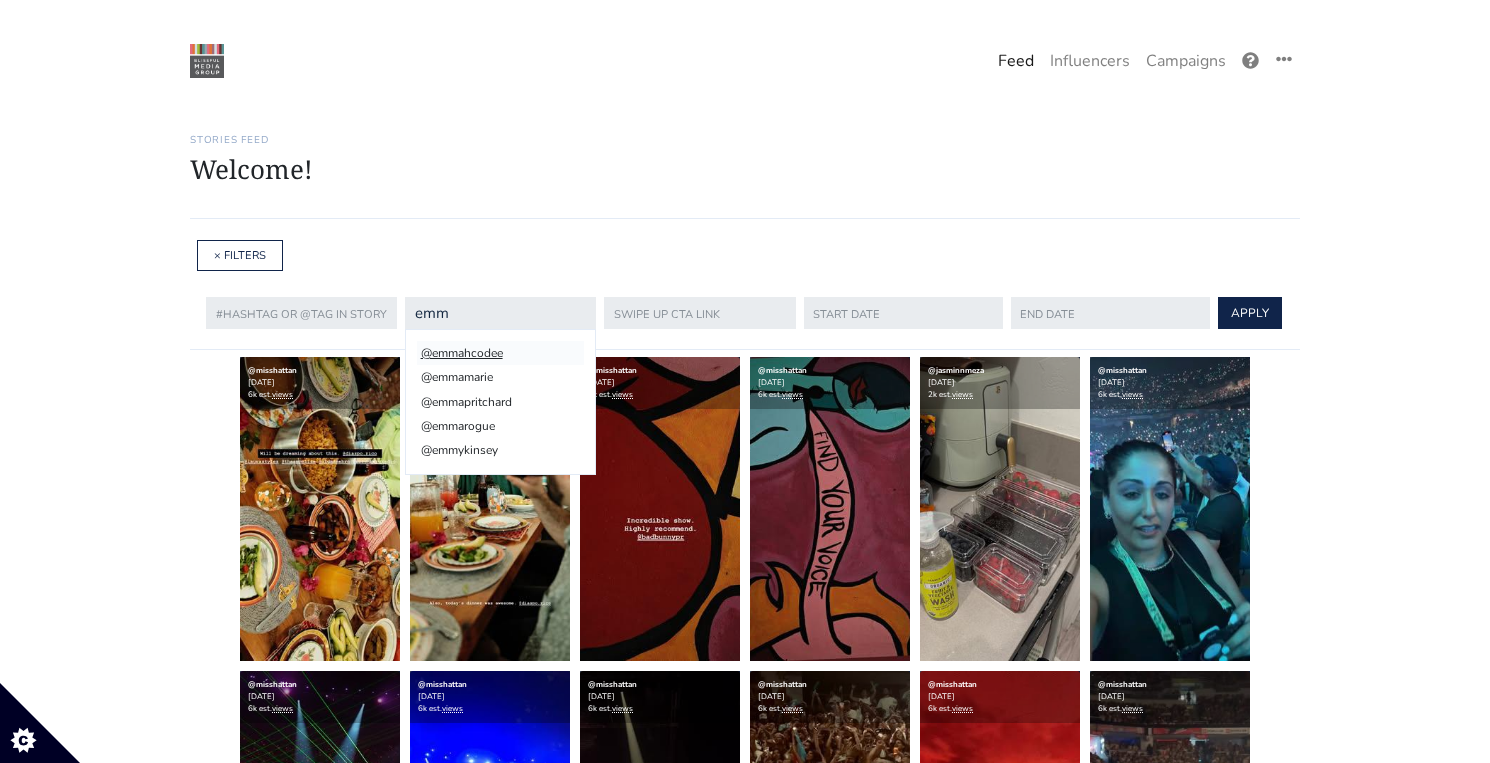 click on "@emmahcodee" at bounding box center (500, 353) 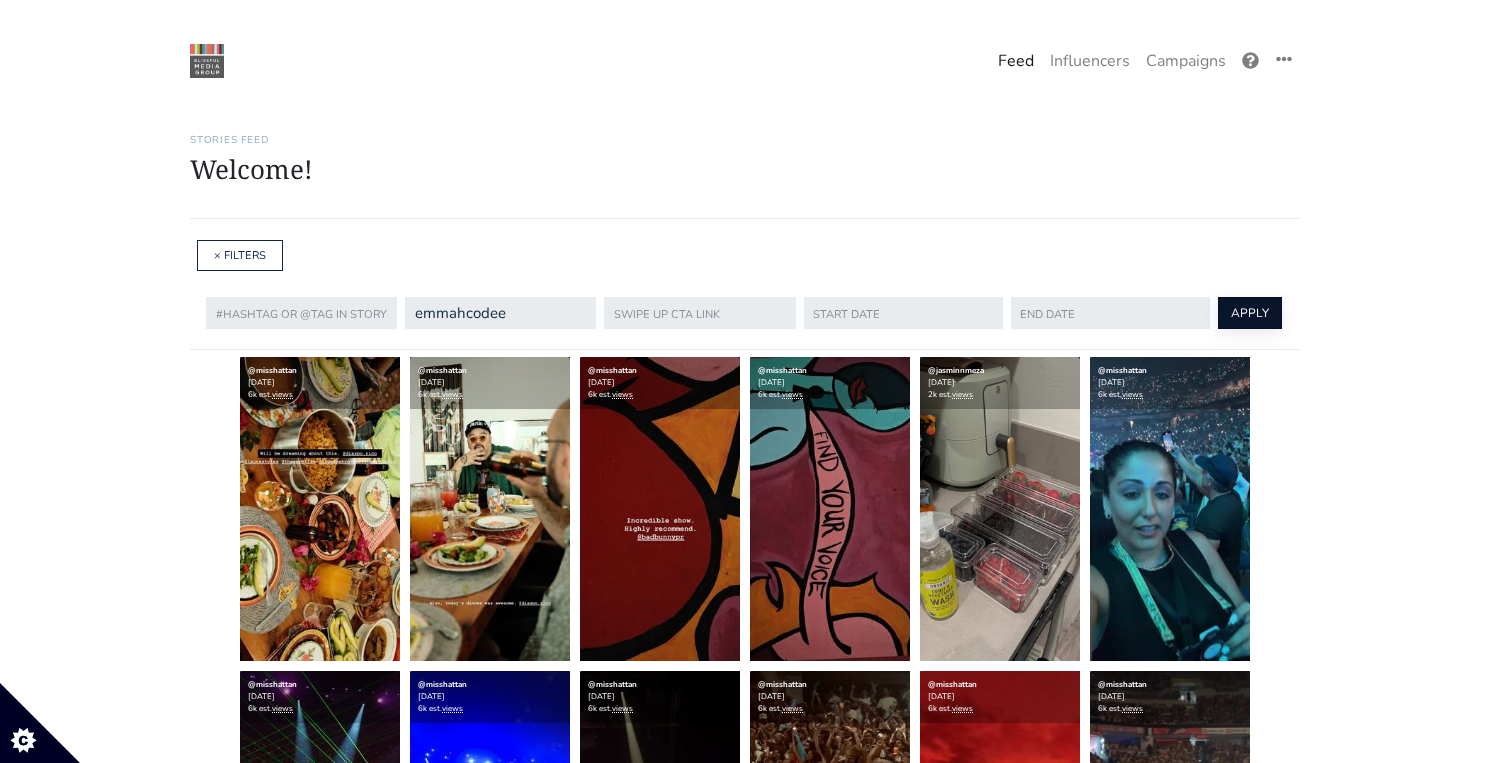 click on "APPLY" at bounding box center [1250, 313] 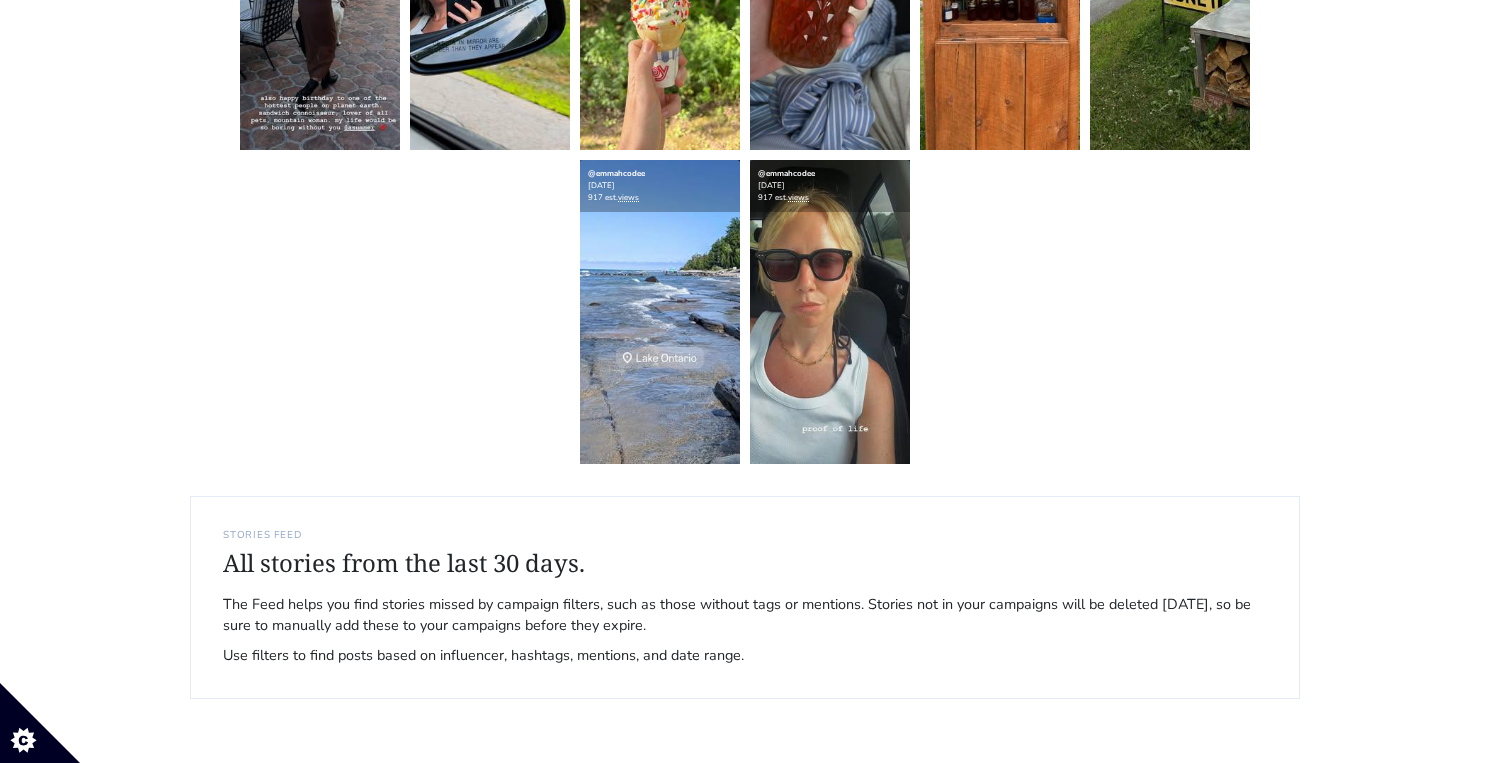 scroll, scrollTop: 509, scrollLeft: 0, axis: vertical 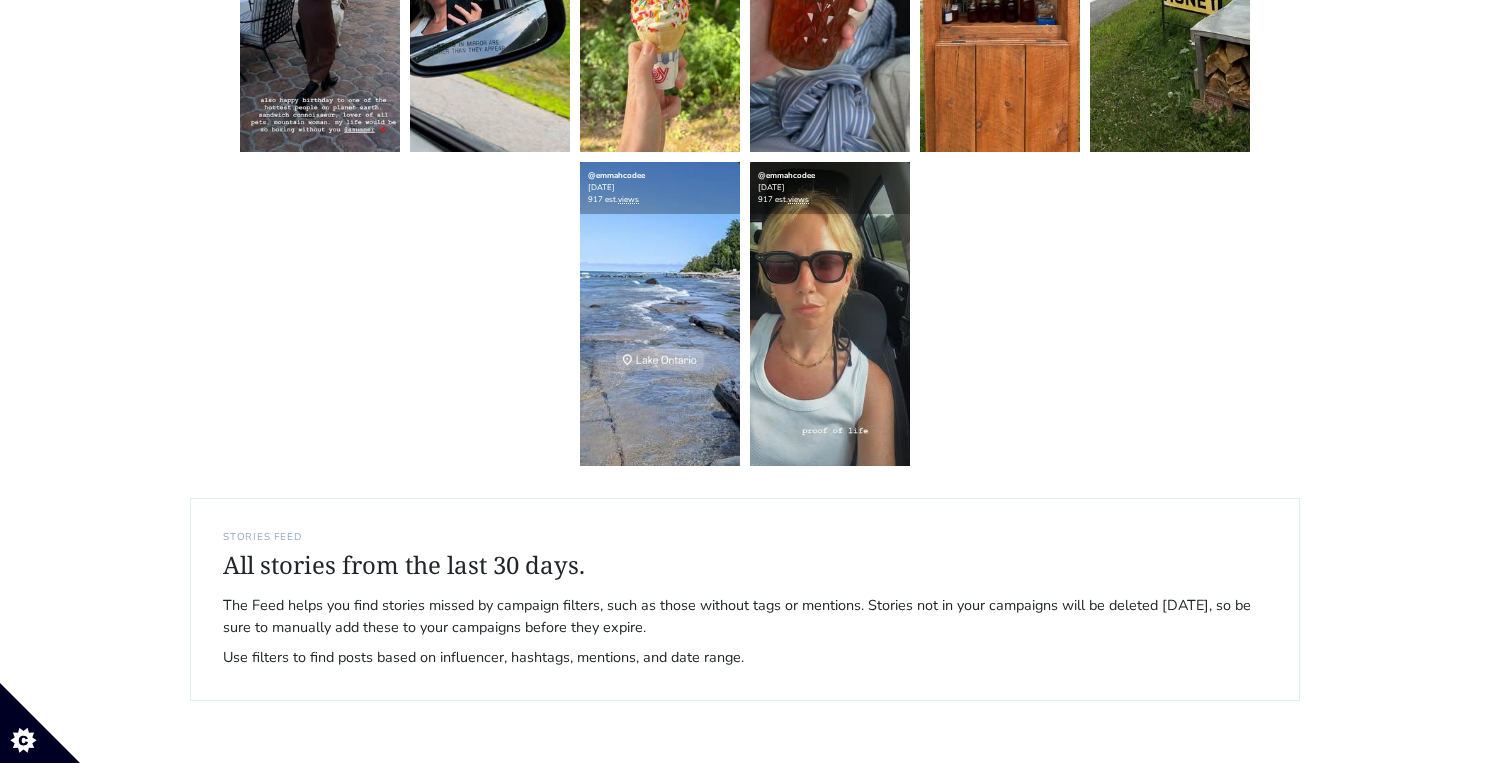 click at bounding box center [320, 0] 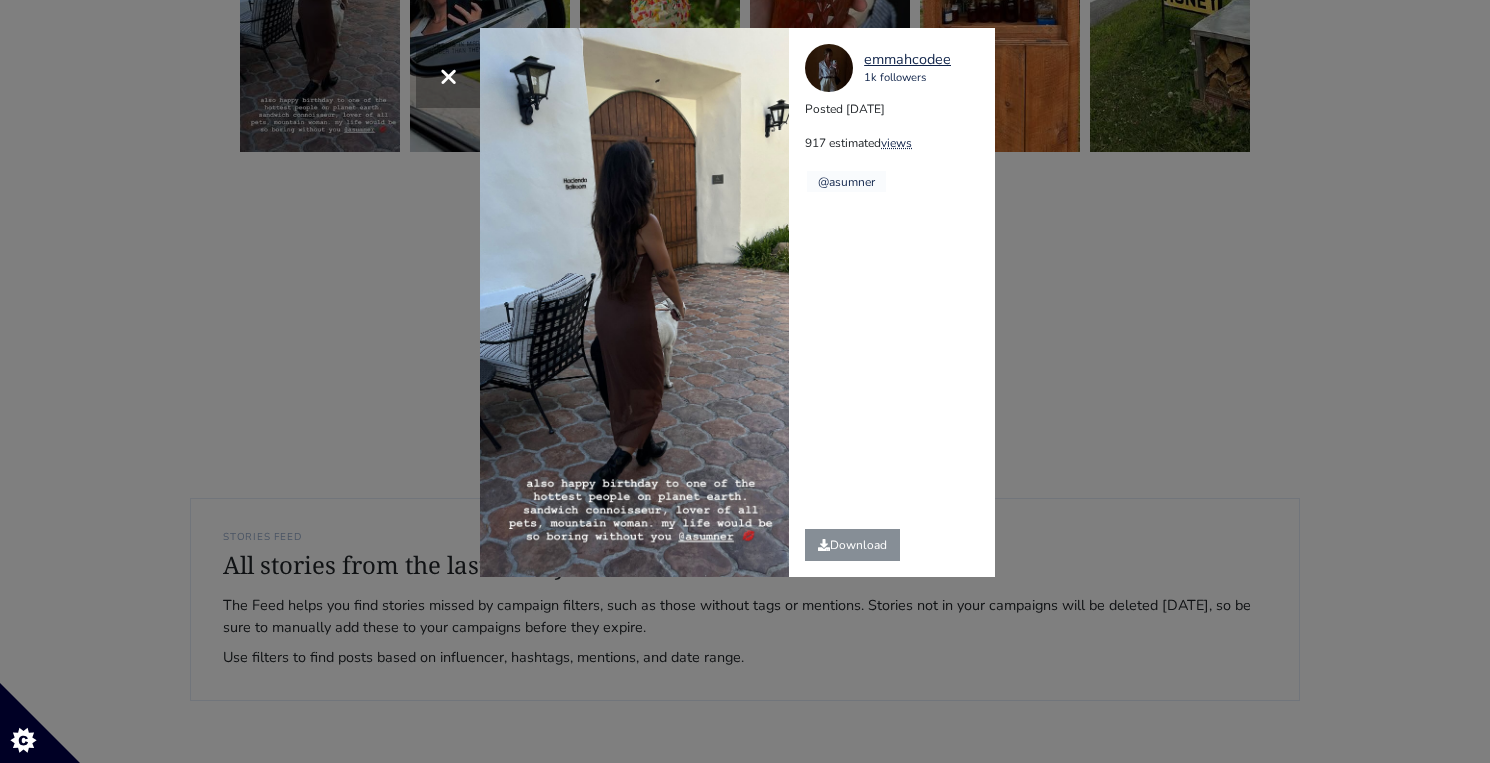 click on "×
emmahcodee
1k followers
Posted 2025-07-26
917
estimated
views
@asumner" at bounding box center (745, 381) 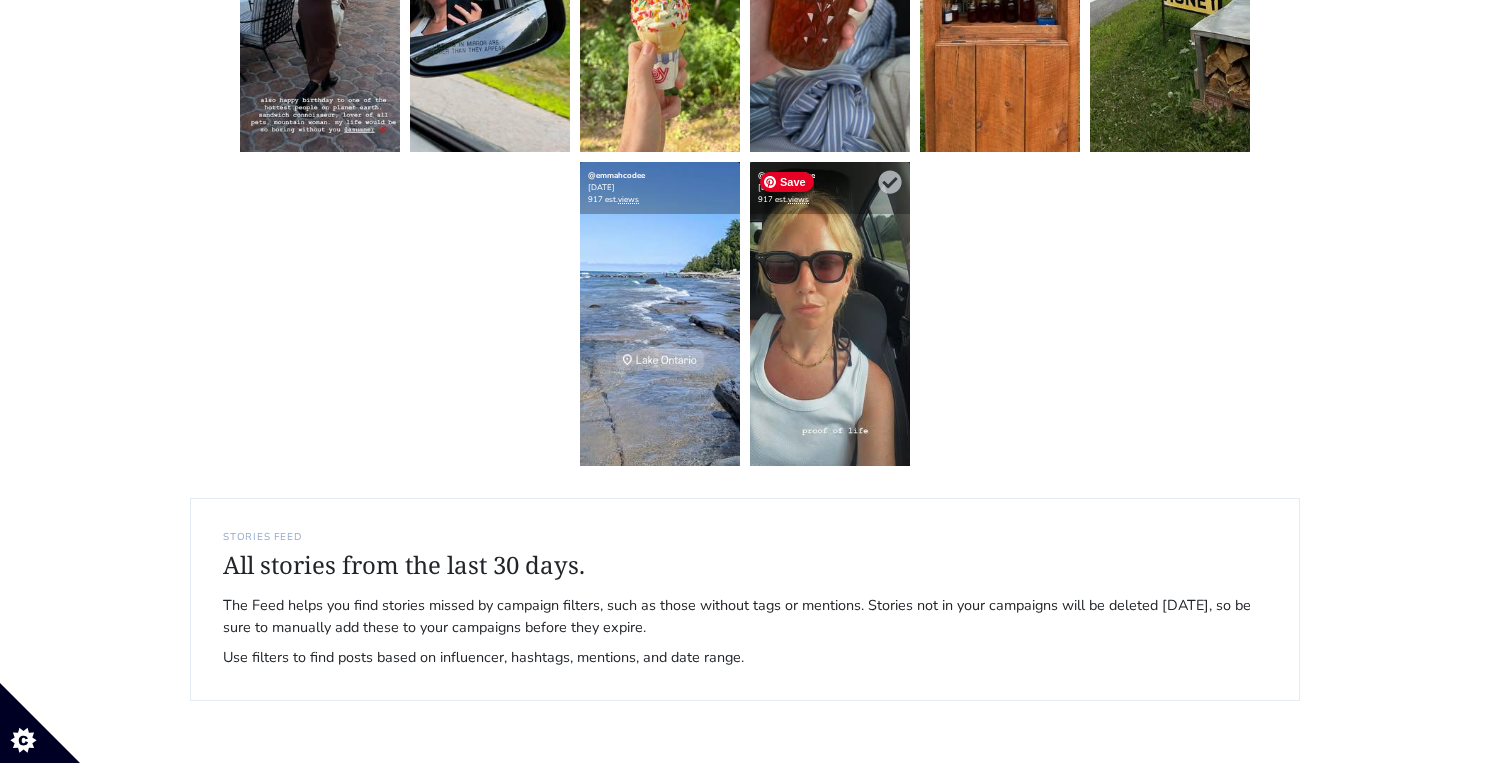 click at bounding box center [830, 314] 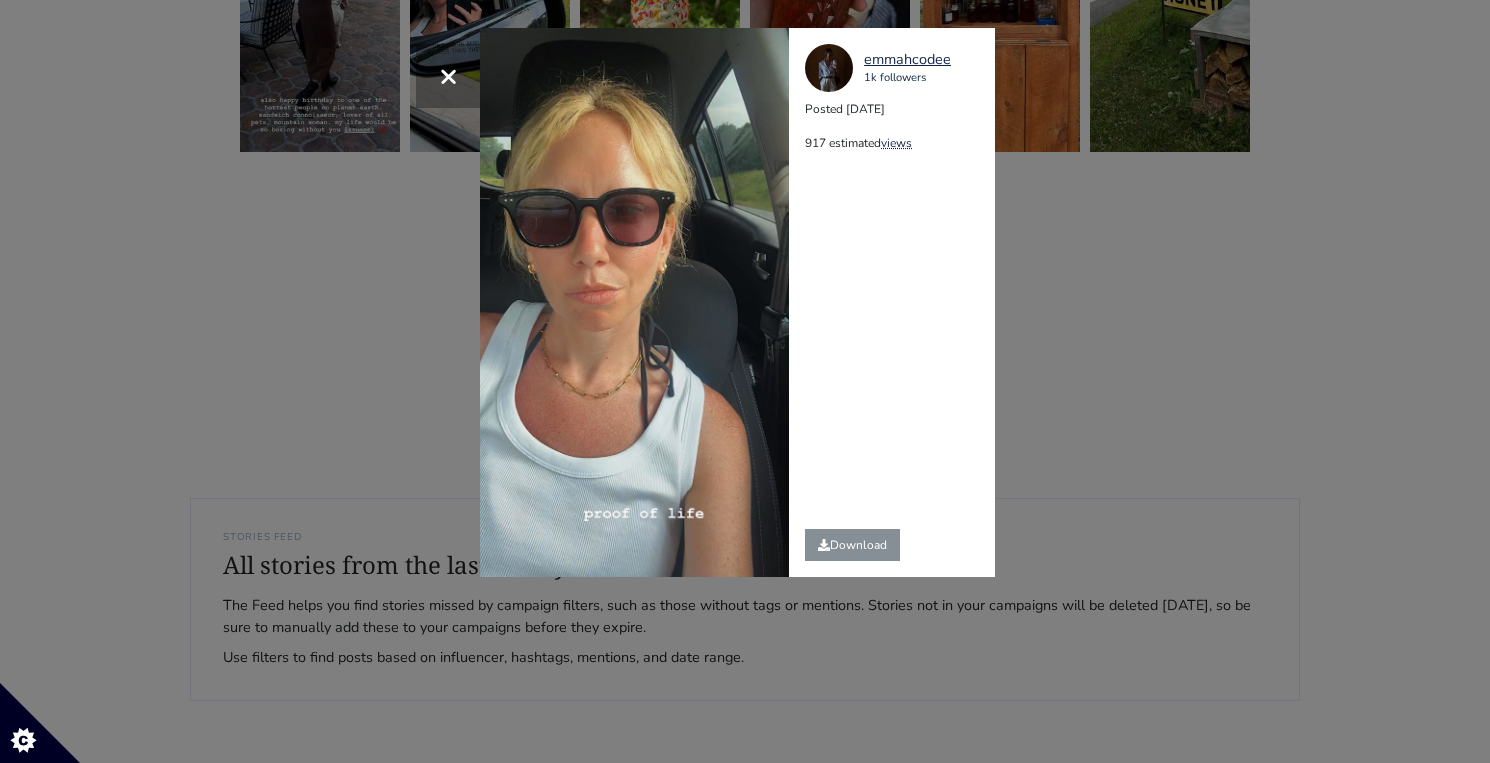 click on "×
emmahcodee
1k followers
Posted 2025-07-26
917
estimated
views" at bounding box center [745, 381] 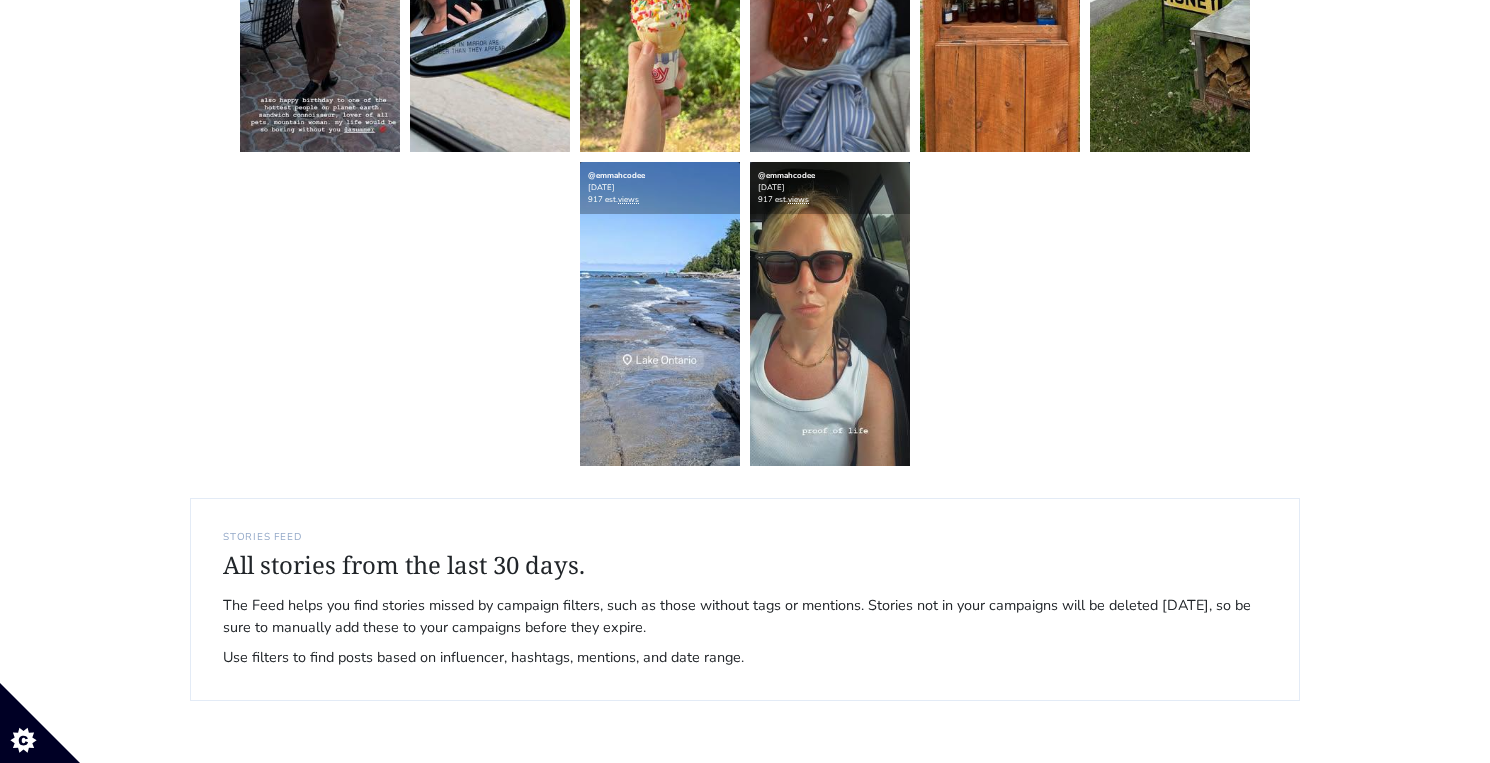 click on "@emmahcodee
2025-07-26
917
est.
views
@emmahcodee
2025-07-26
917
est.
views
@emmahcodee
2025-07-26
917
est.
views
@emmahcodee
2025-07-26" at bounding box center (745, 157) 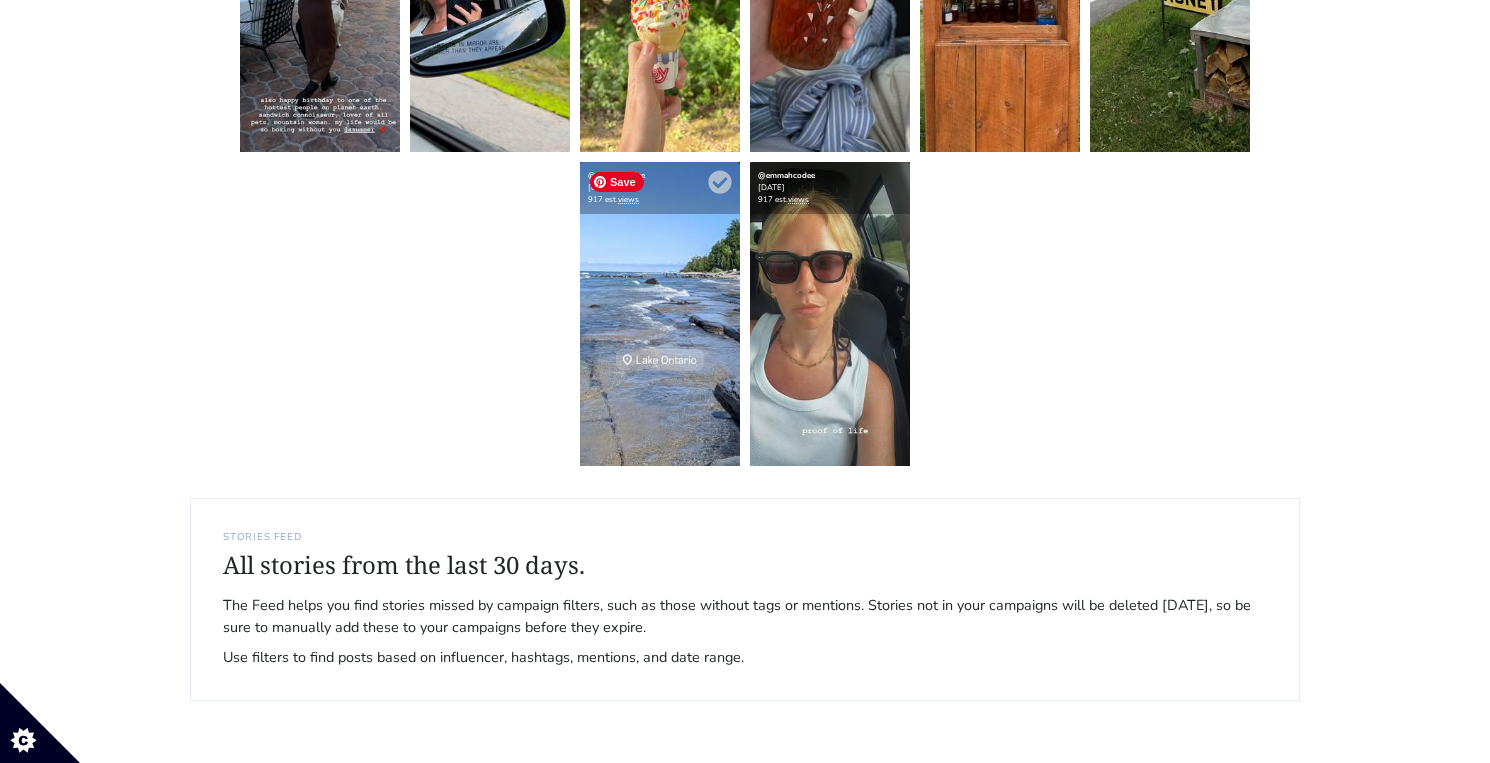 click at bounding box center (660, 314) 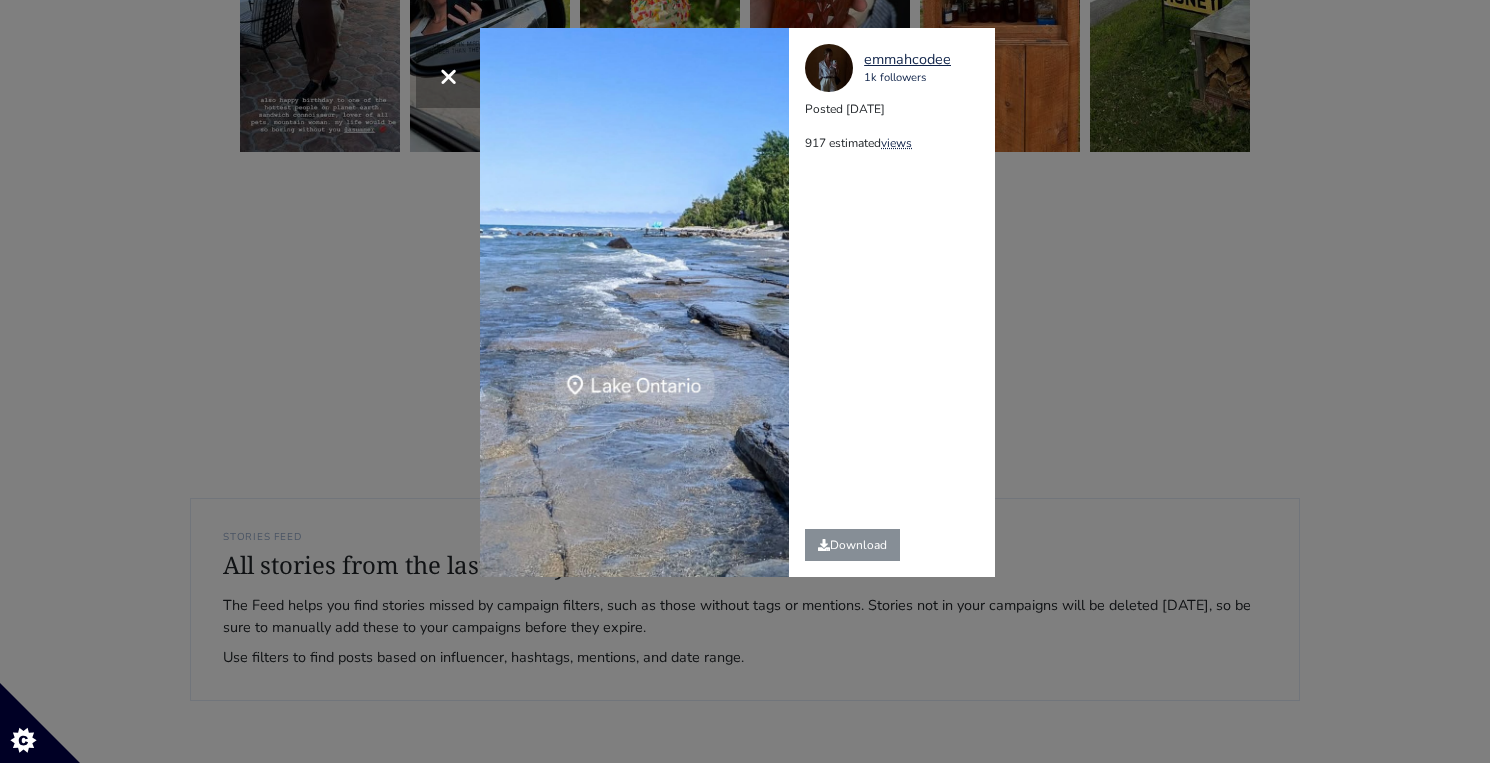 click on "×
emmahcodee
1k followers
Posted 2025-07-26
917
estimated
views" at bounding box center (745, 381) 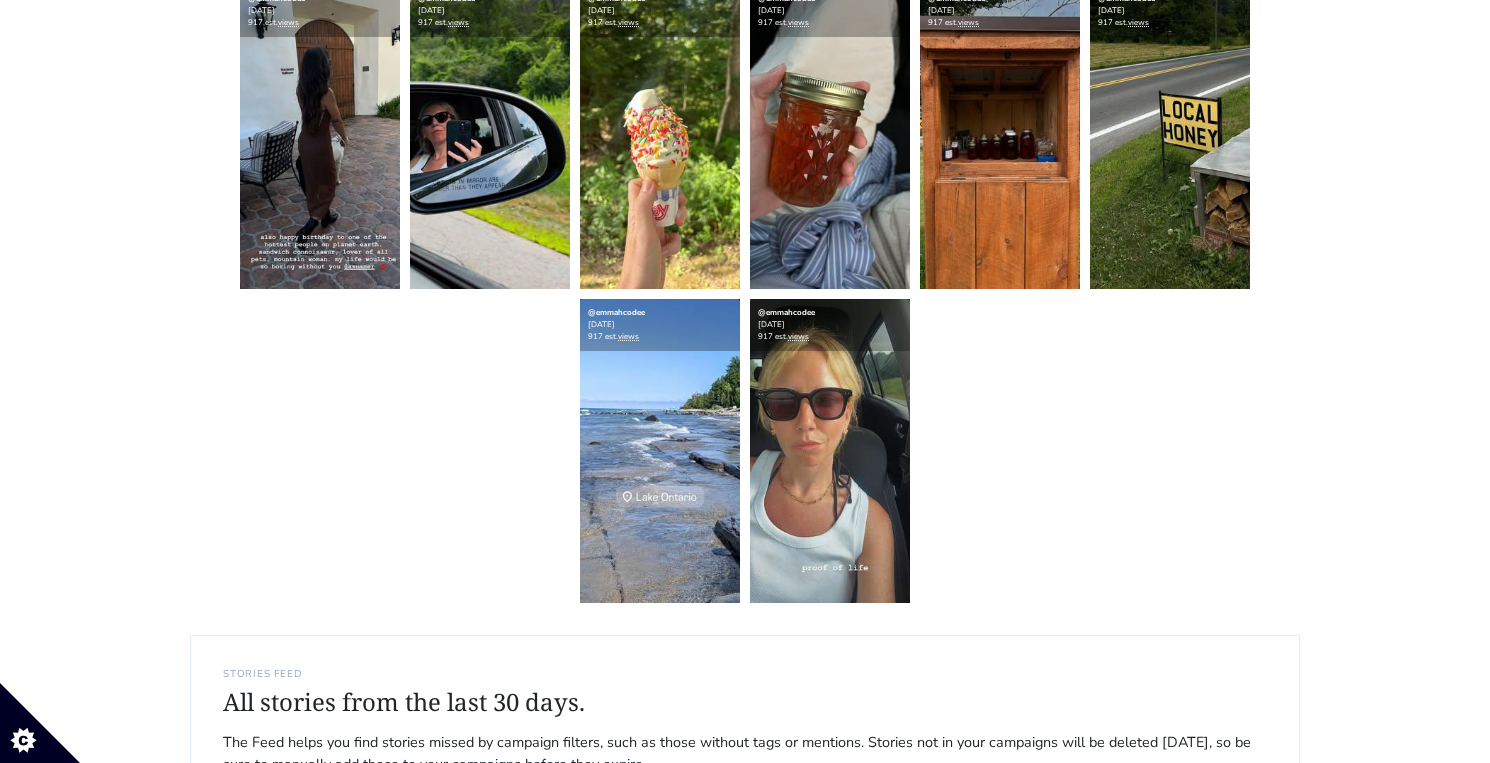 scroll, scrollTop: 285, scrollLeft: 0, axis: vertical 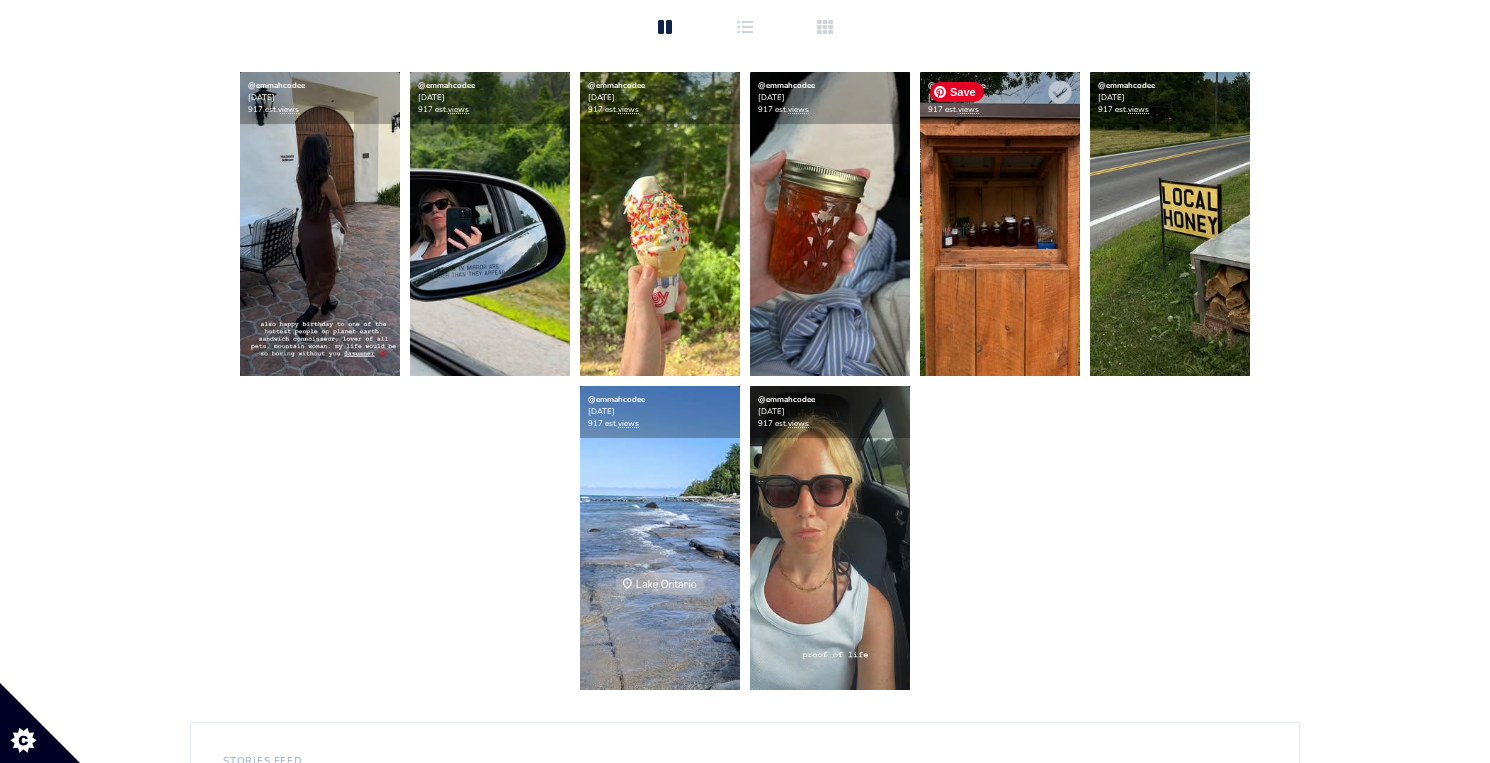 click at bounding box center (1000, 224) 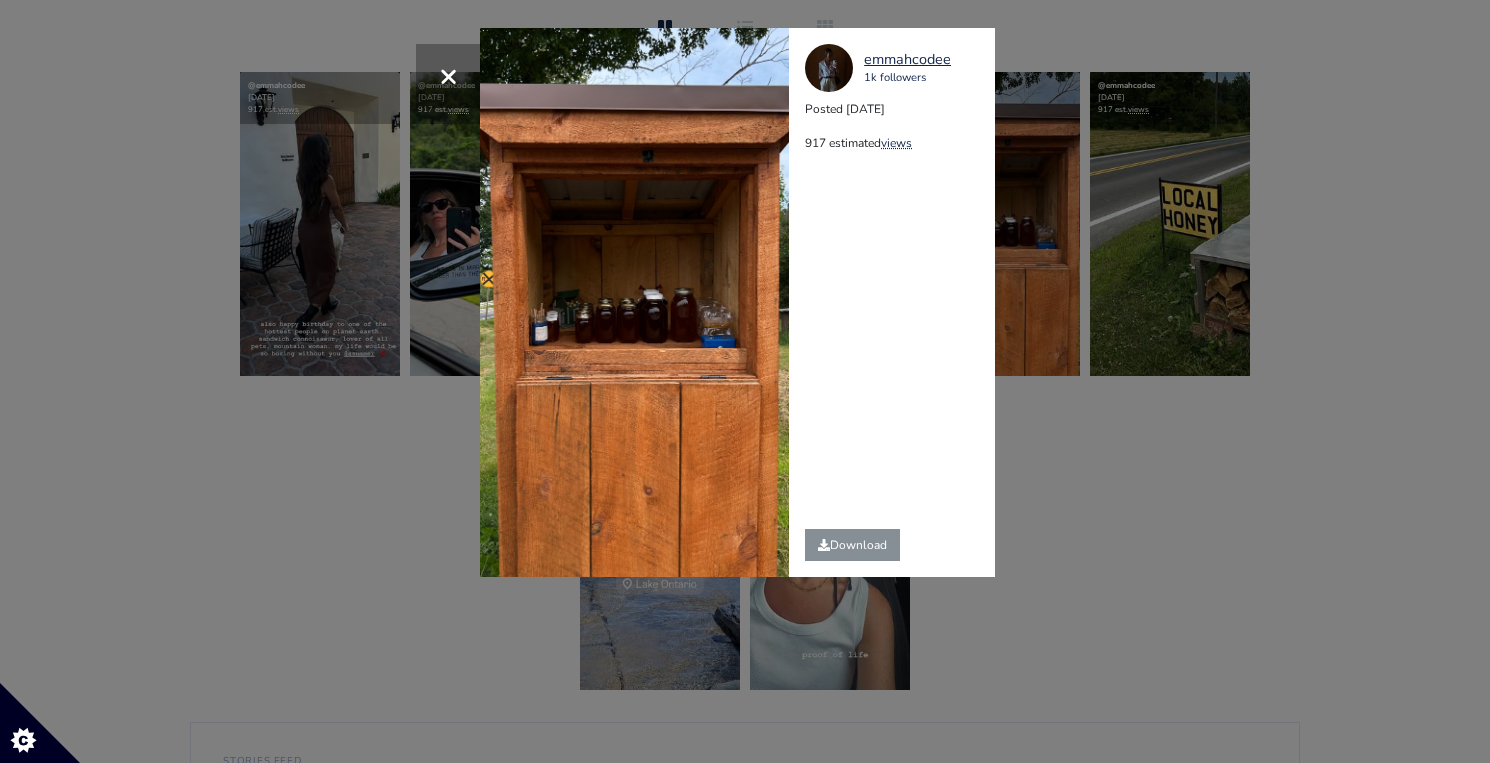 click on "×
emmahcodee
1k followers
Posted 2025-07-26
917
estimated
views" at bounding box center (745, 381) 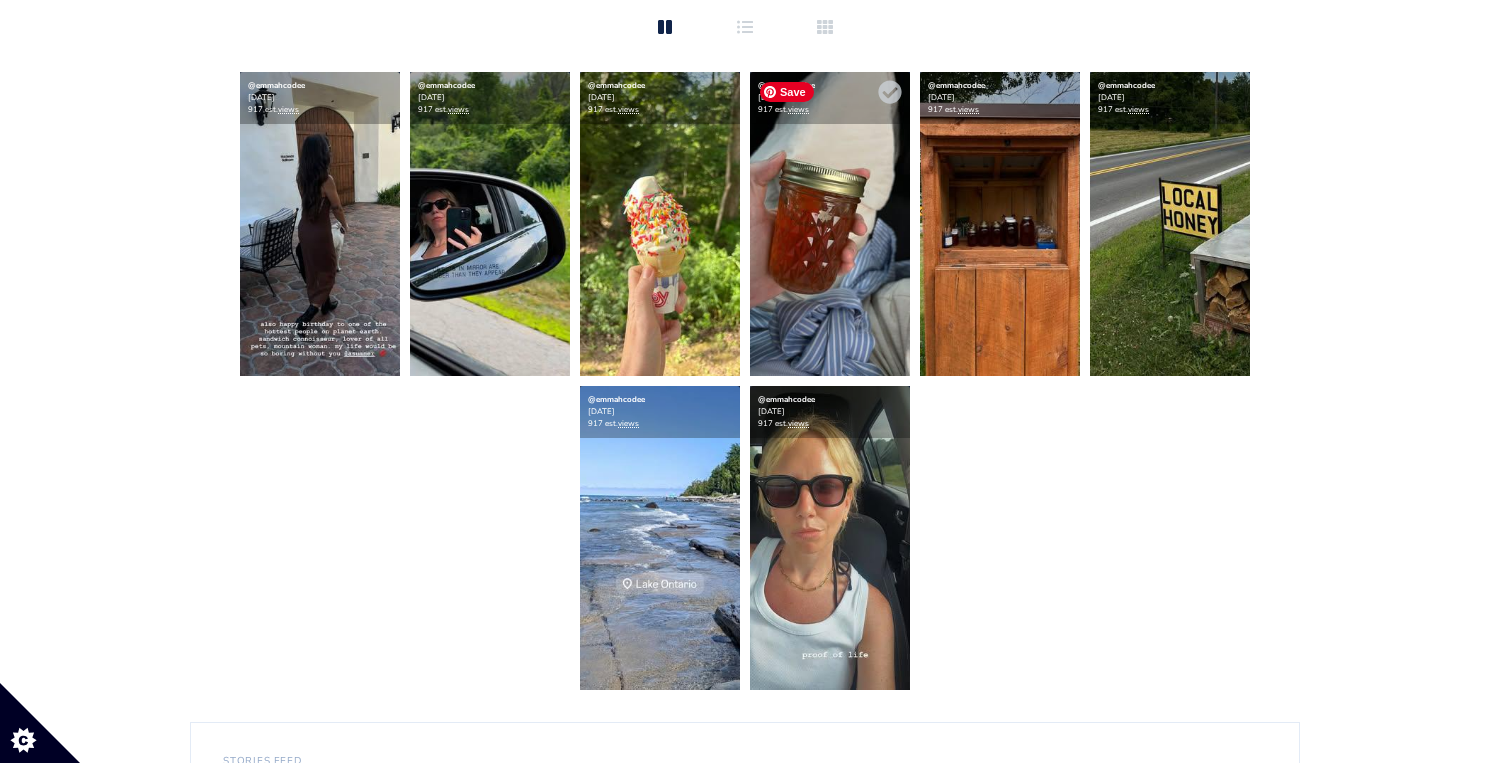 click at bounding box center [830, 224] 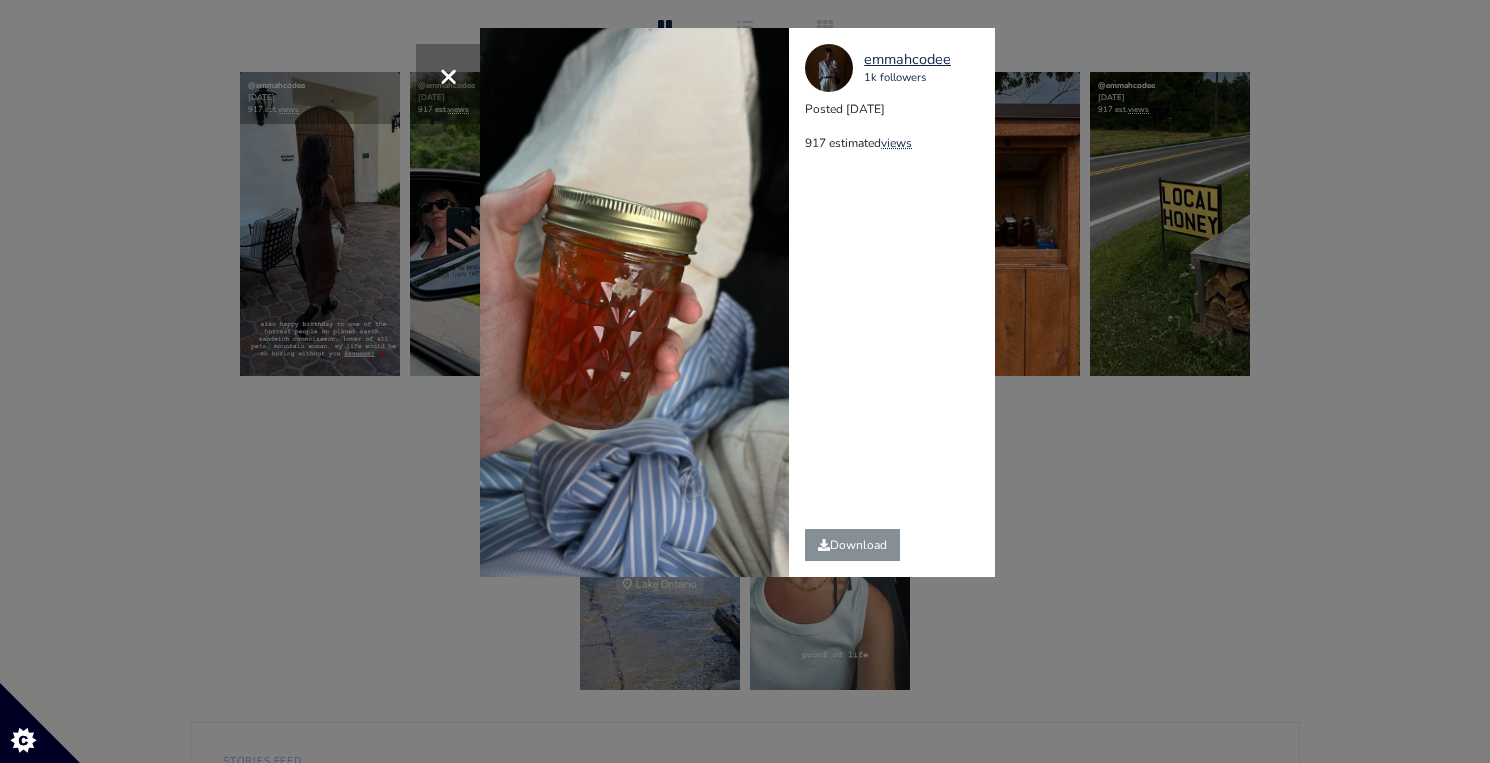 click on "×
emmahcodee
1k followers
Posted 2025-07-26
917
estimated
views" at bounding box center [745, 381] 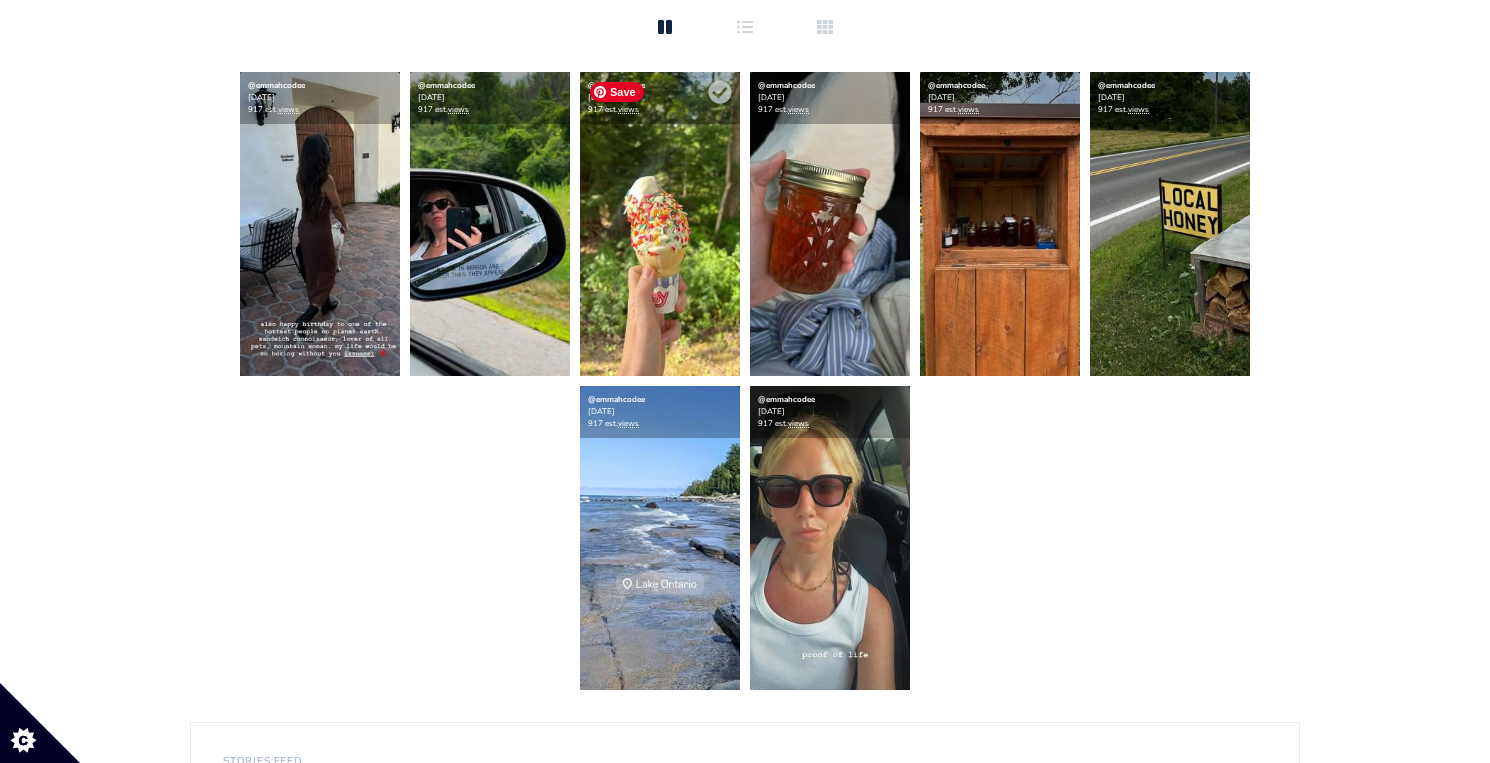 click at bounding box center (660, 224) 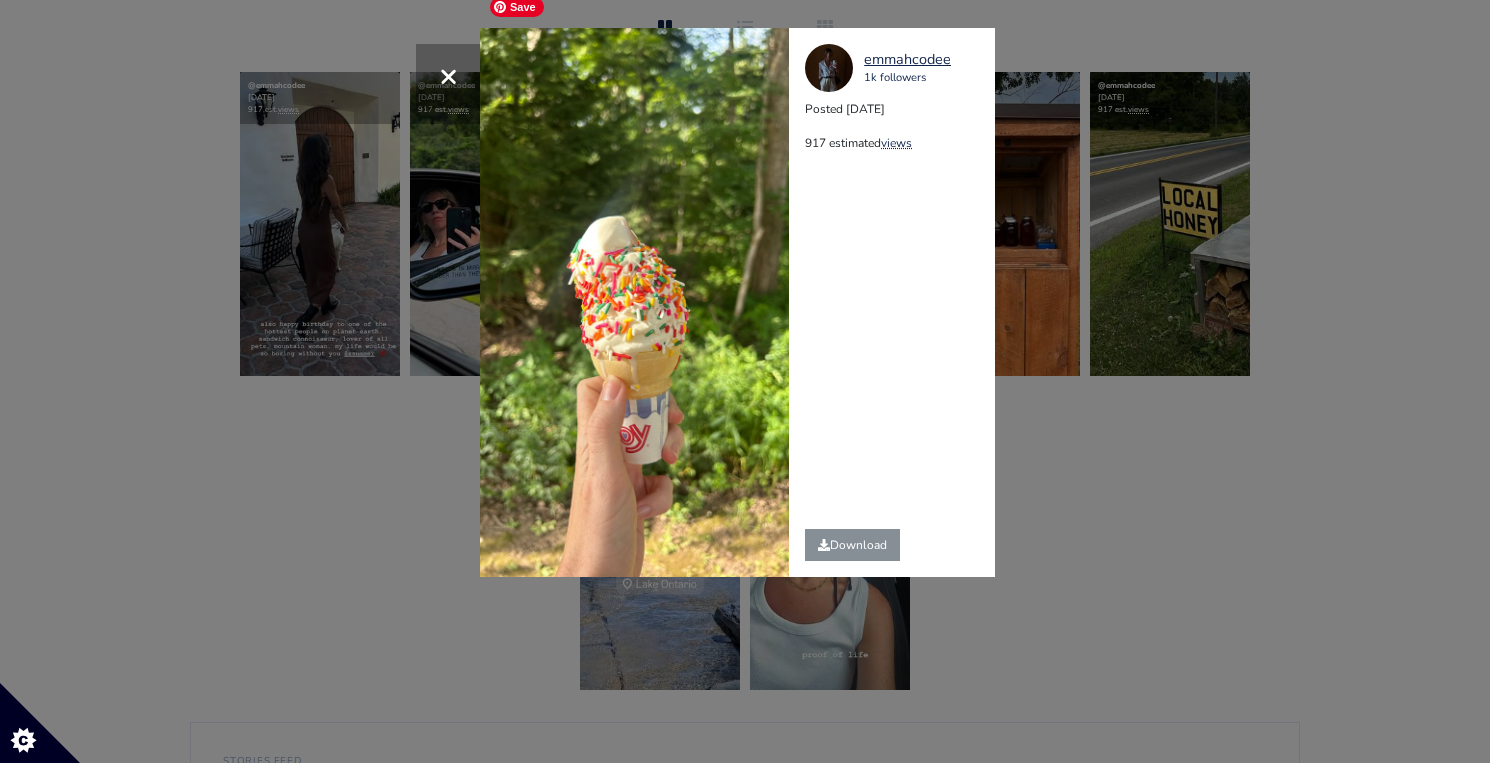 click on "×
emmahcodee
1k followers
Posted 2025-07-26
917
estimated
views" at bounding box center [745, 381] 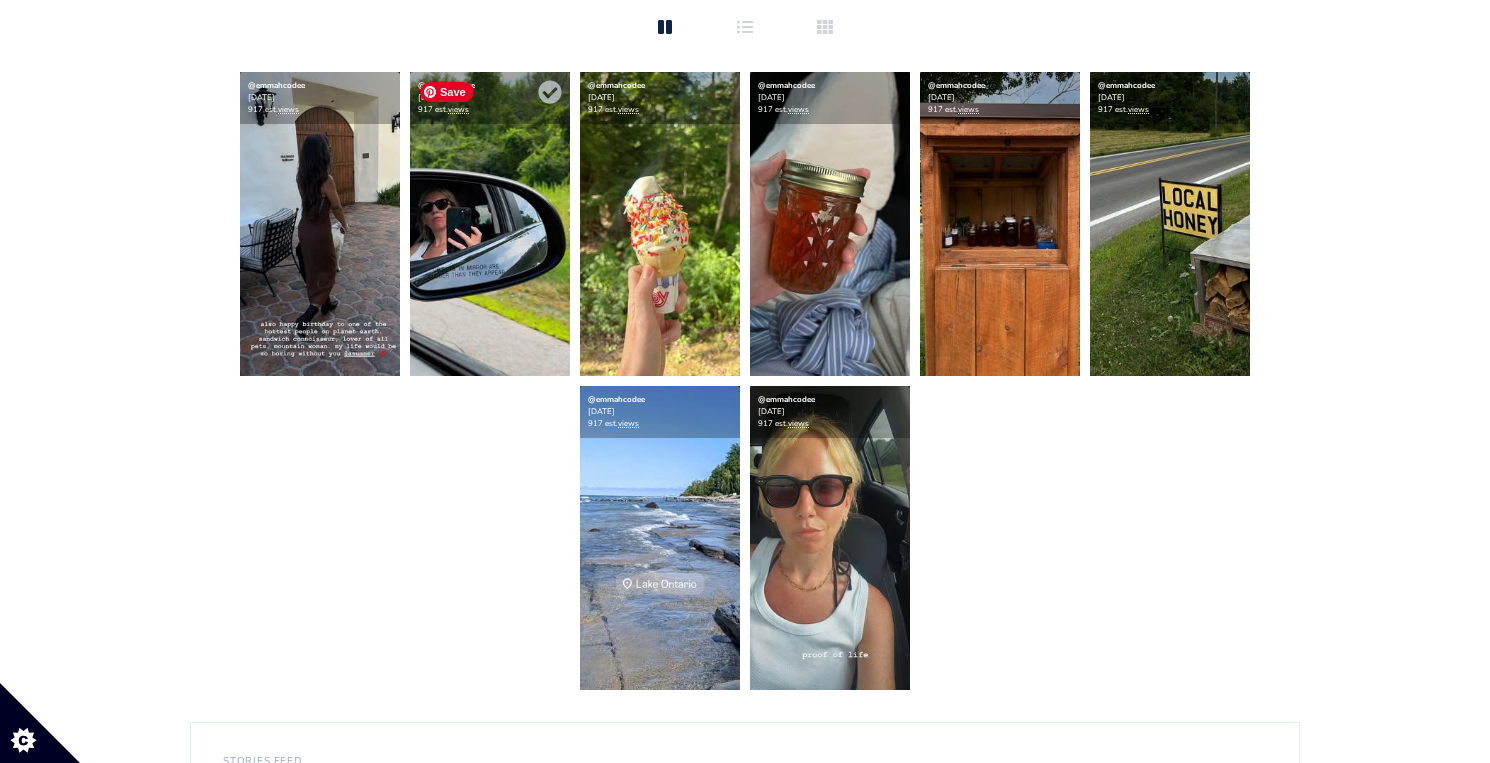 click at bounding box center [490, 224] 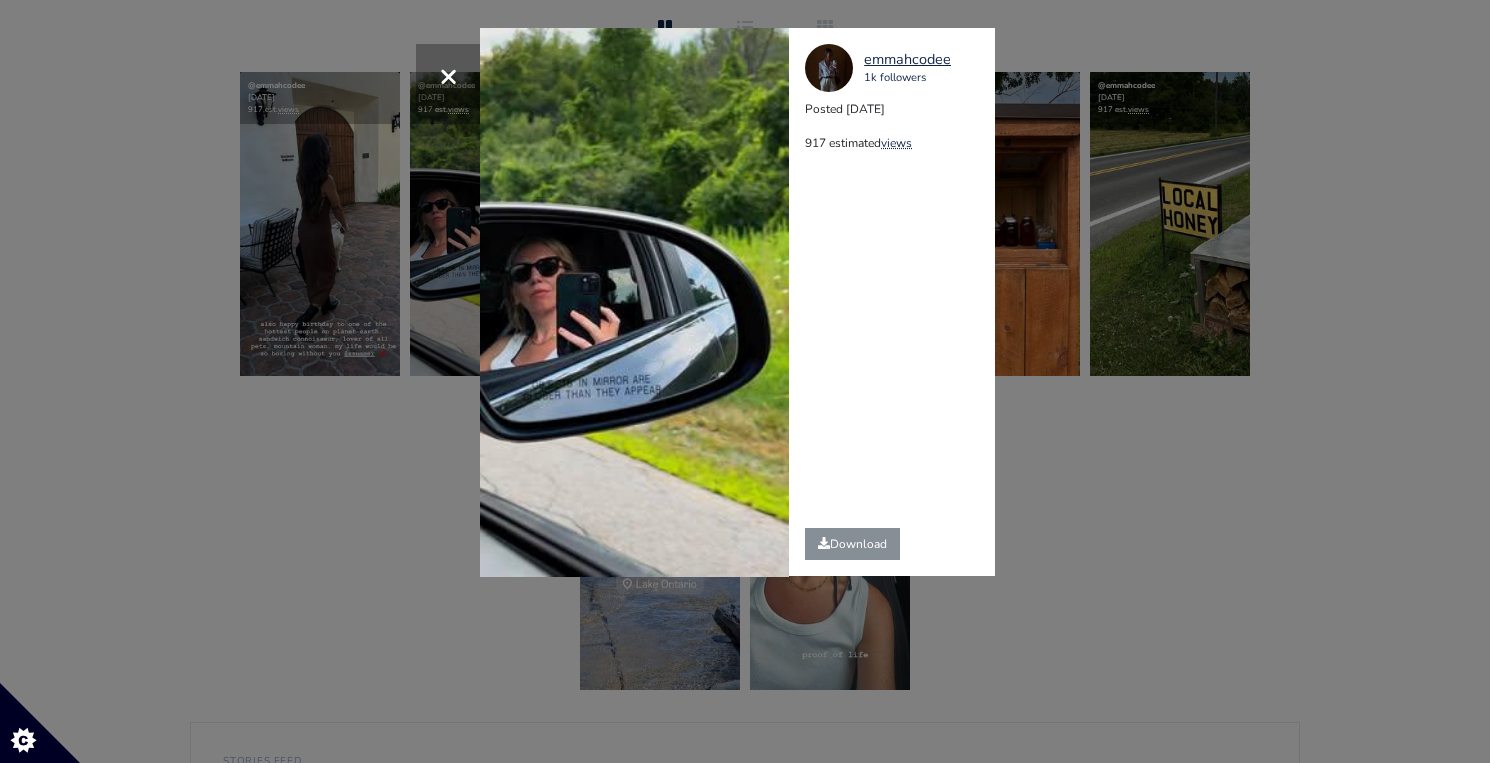 click on "×
Your browser does not support HTML5 video.
emmahcodee
1k followers
Posted 2025-07-26
917
estimated
views" at bounding box center [745, 381] 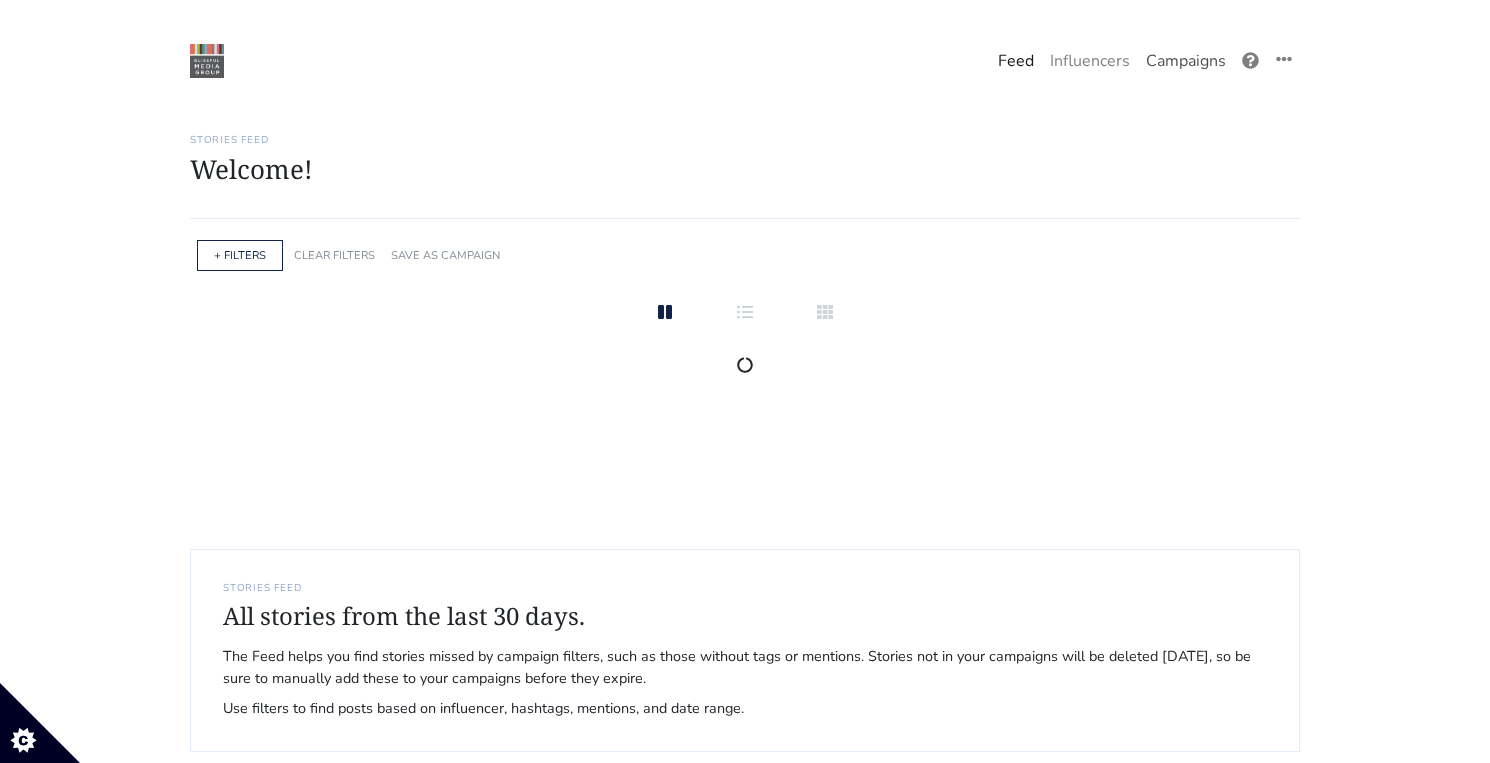 scroll, scrollTop: 0, scrollLeft: 0, axis: both 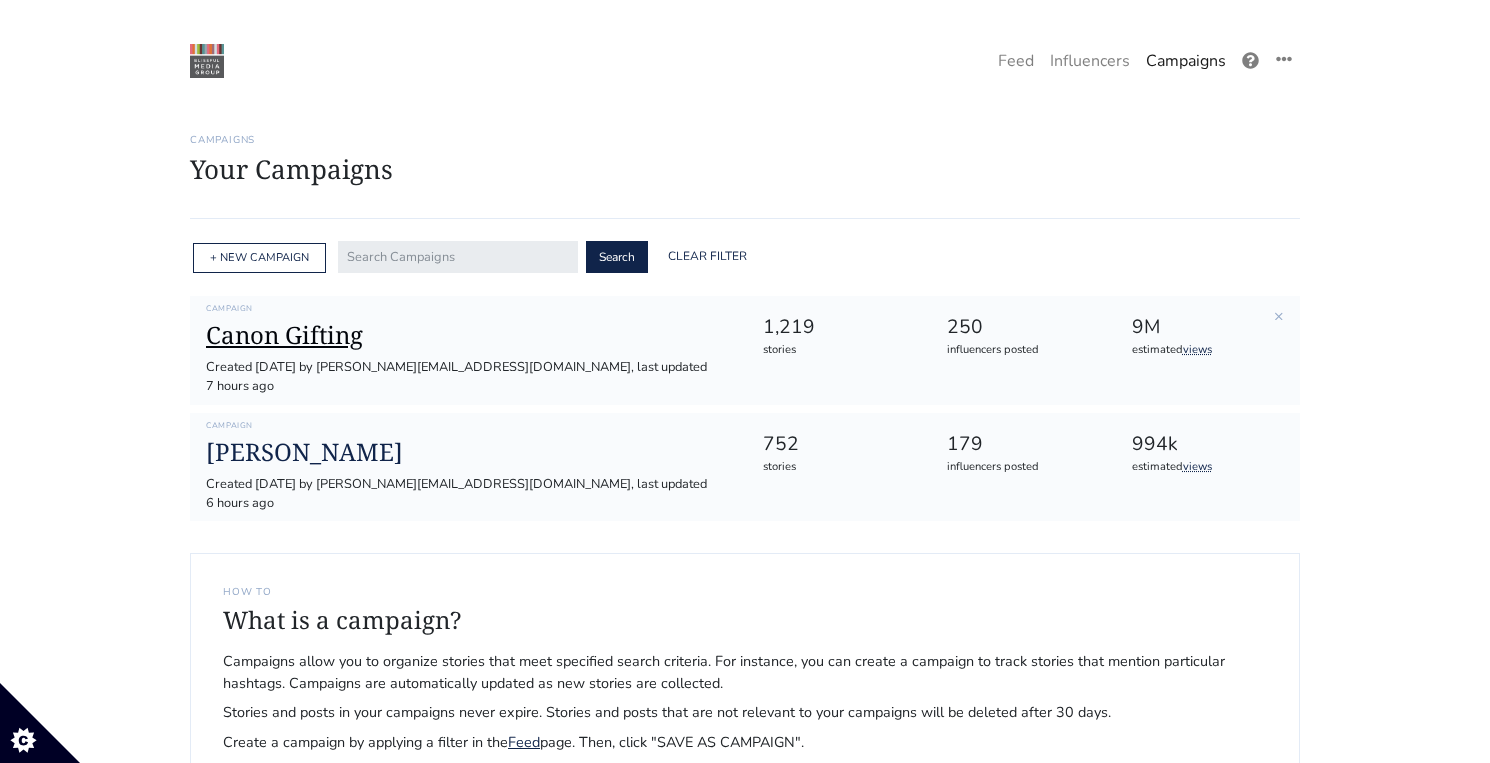 click on "Canon Gifting" at bounding box center (468, 335) 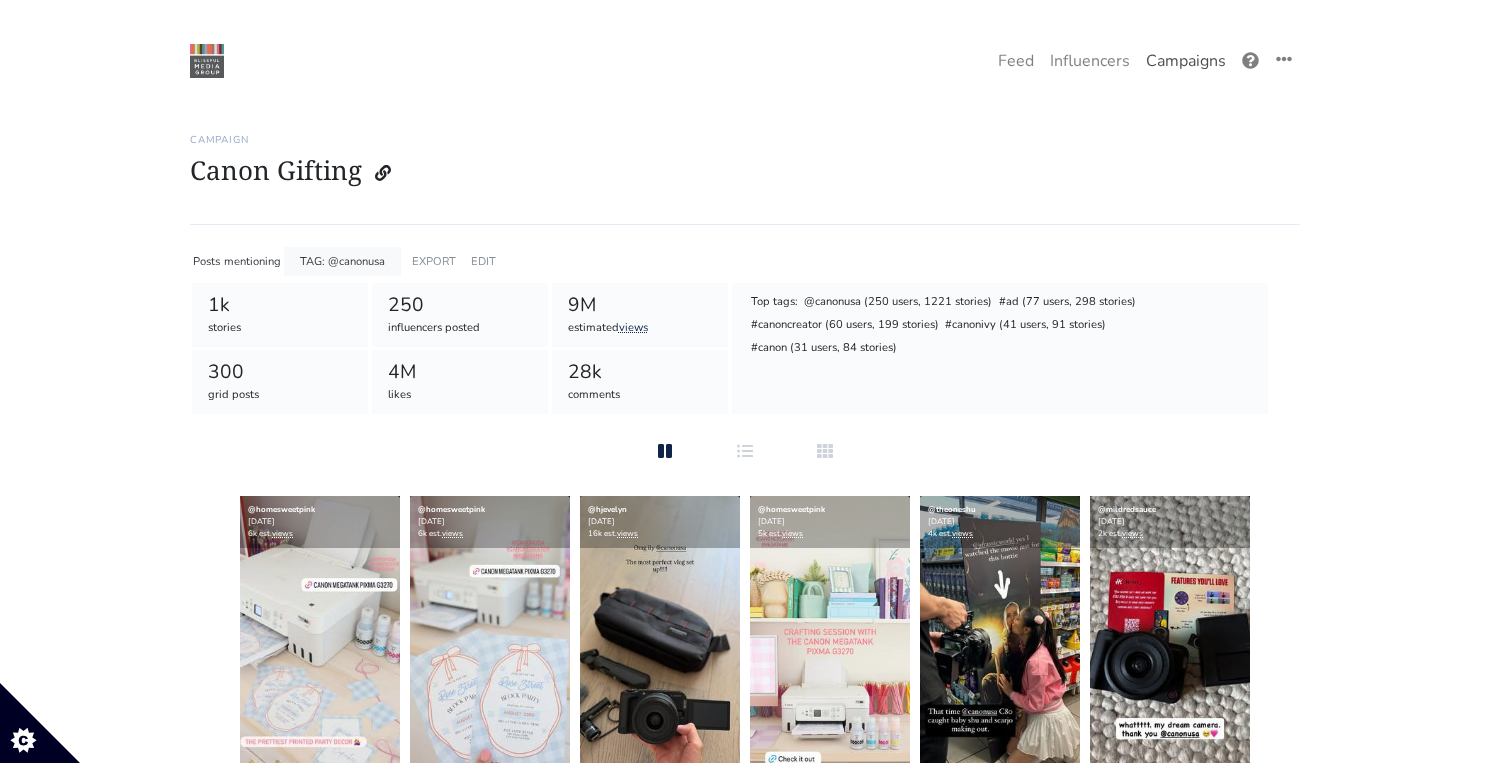 click on "Campaigns" at bounding box center [1186, 61] 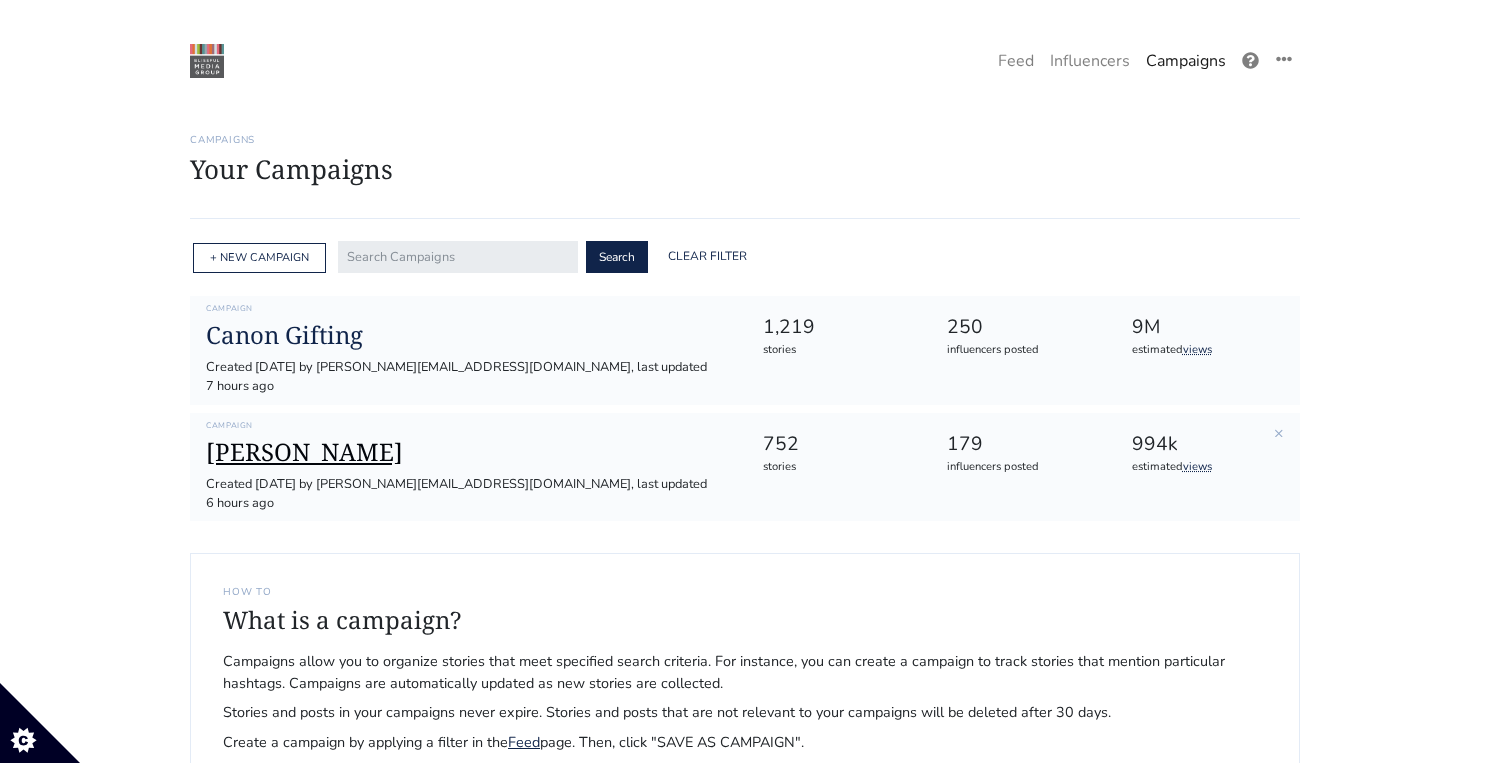 click on "[PERSON_NAME]" at bounding box center (468, 452) 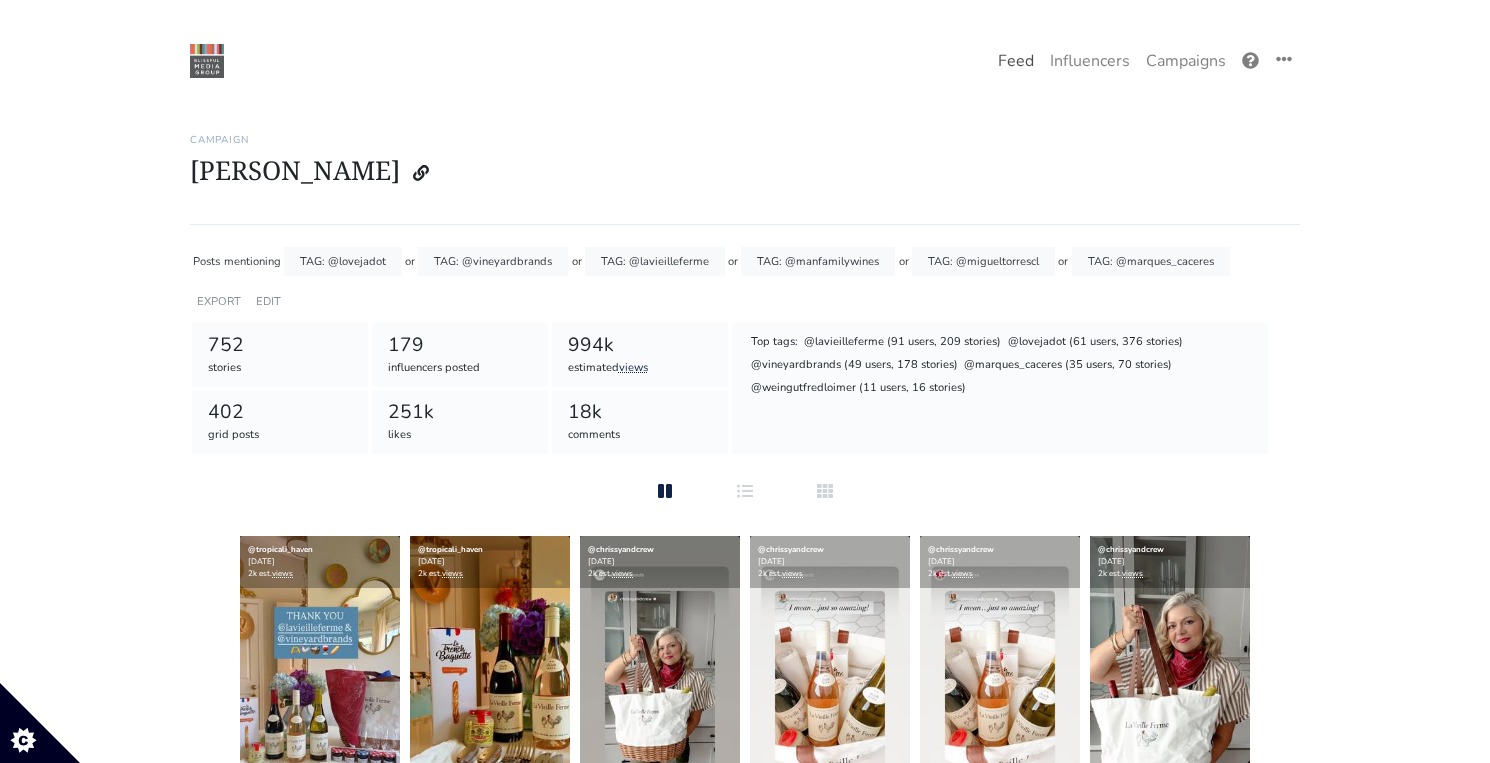 click on "Feed" at bounding box center (1016, 61) 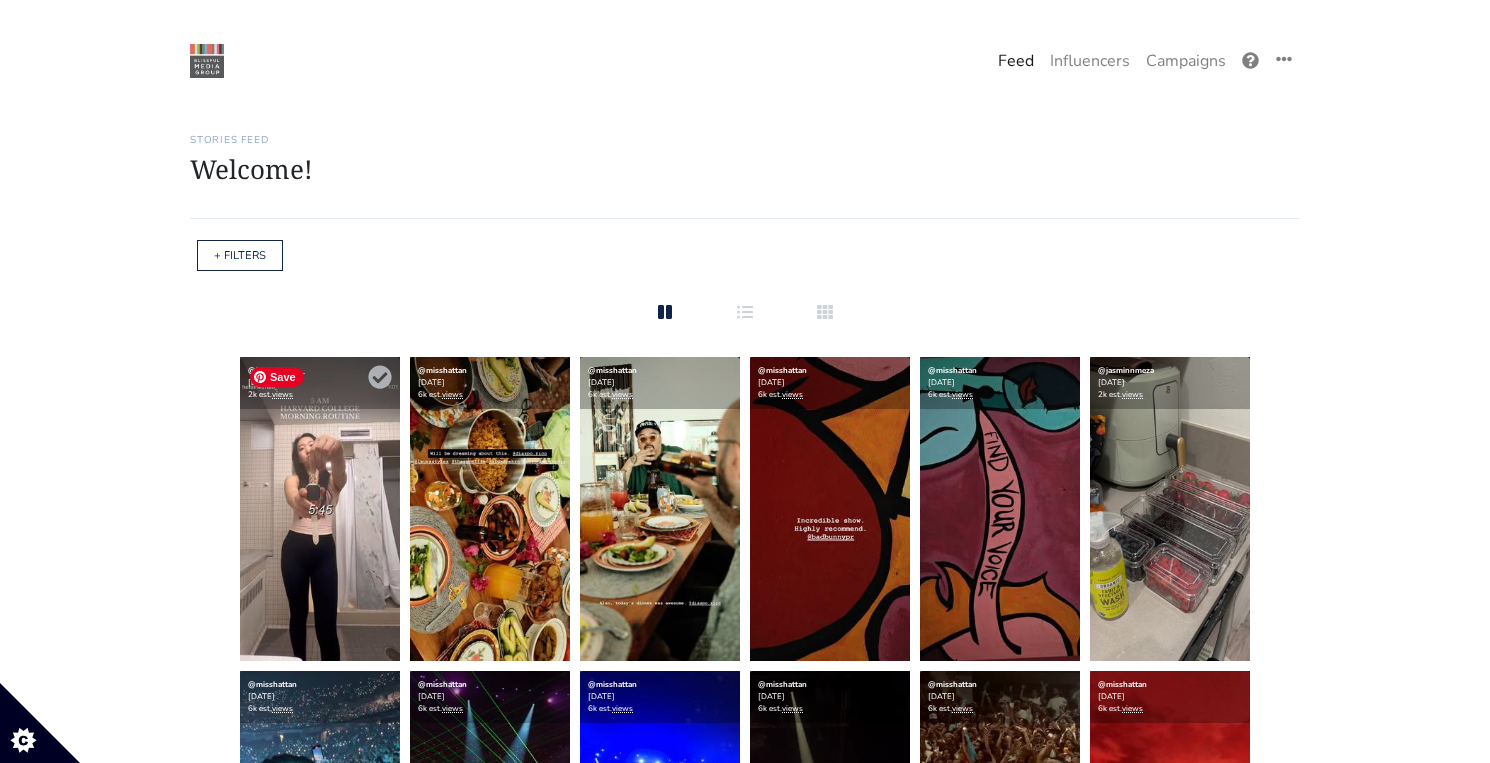 click at bounding box center (320, 509) 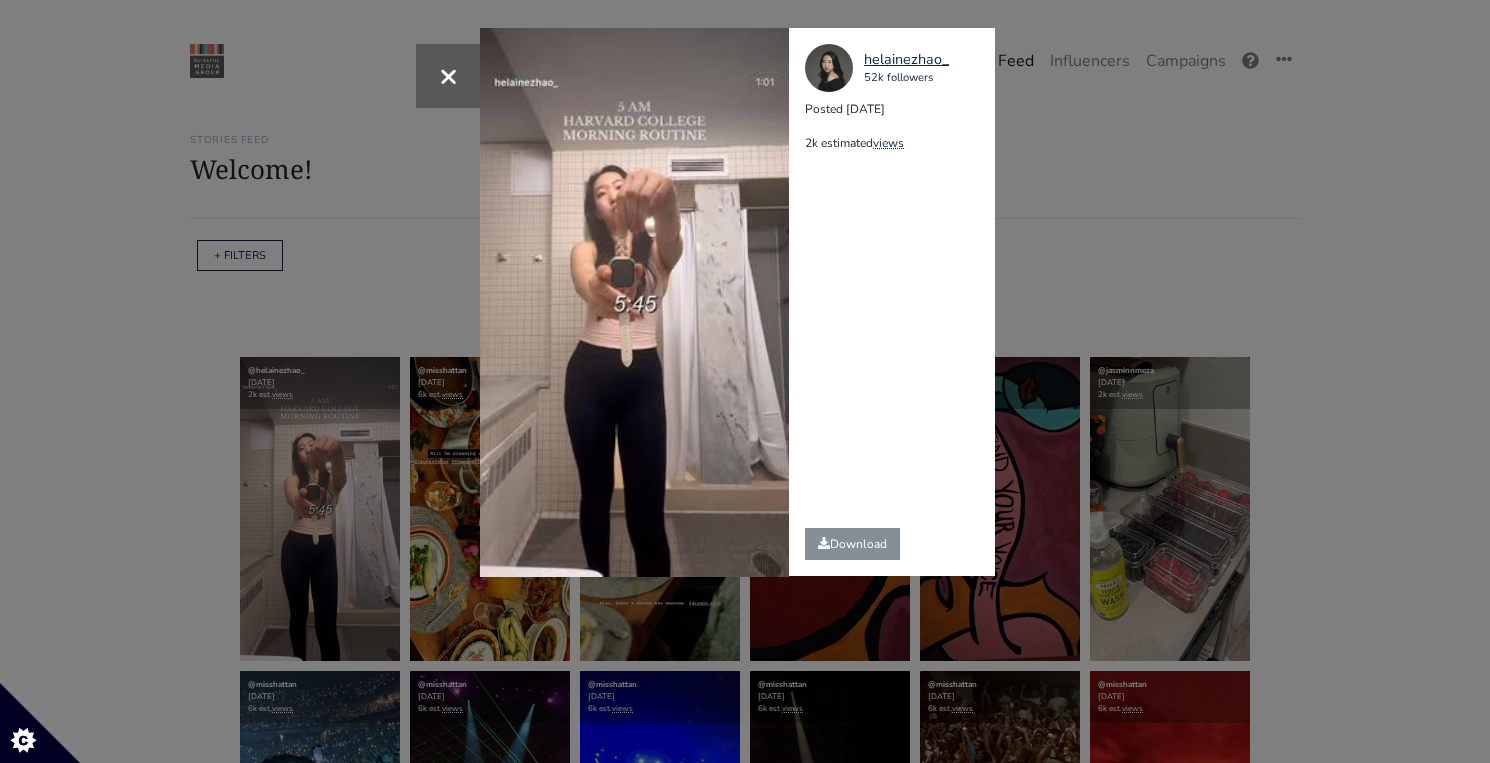 click on "×
Your browser does not support HTML5 video.
helainezhao_
52k followers
Posted [DATE]
2k
estimated
views" at bounding box center (745, 381) 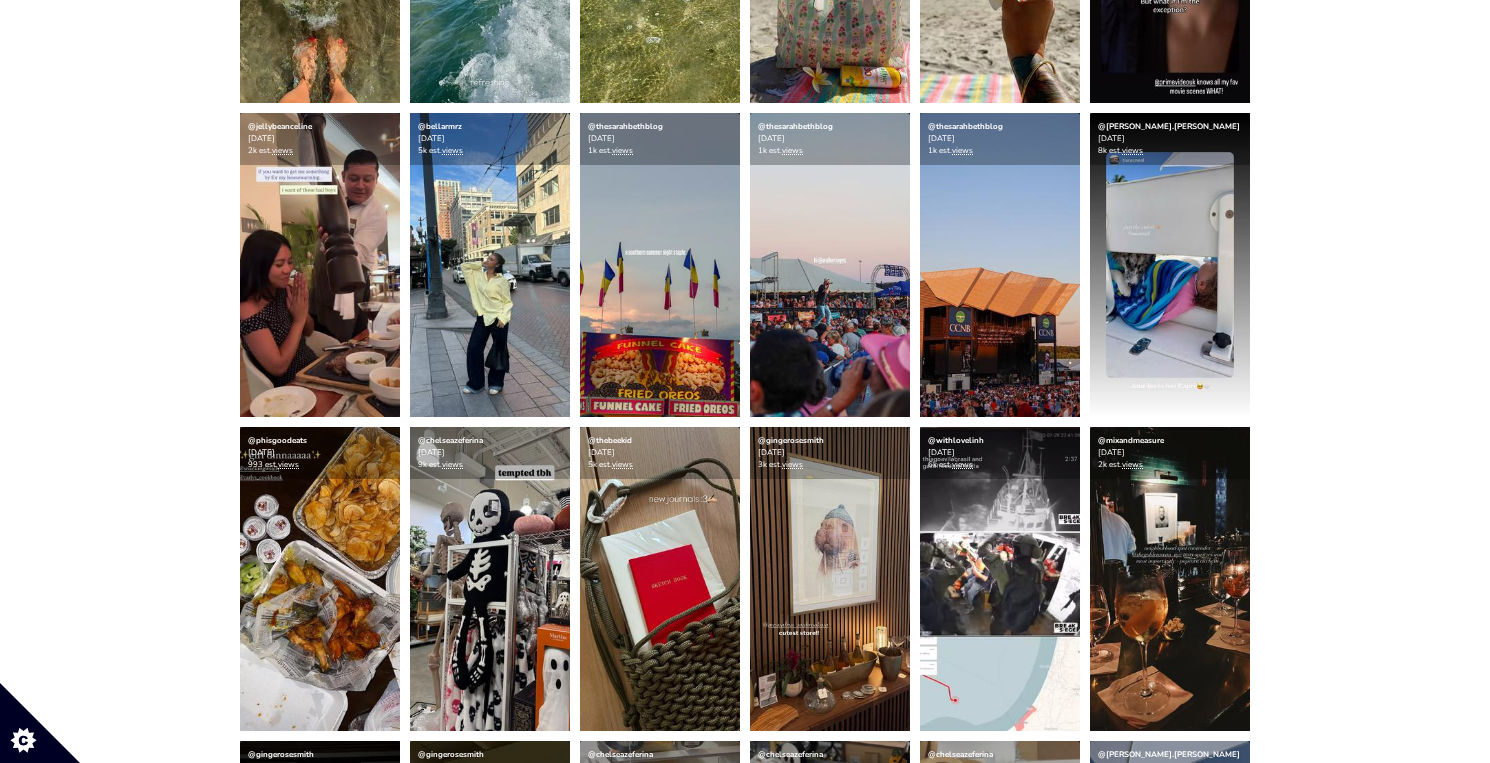 scroll, scrollTop: 2132, scrollLeft: 0, axis: vertical 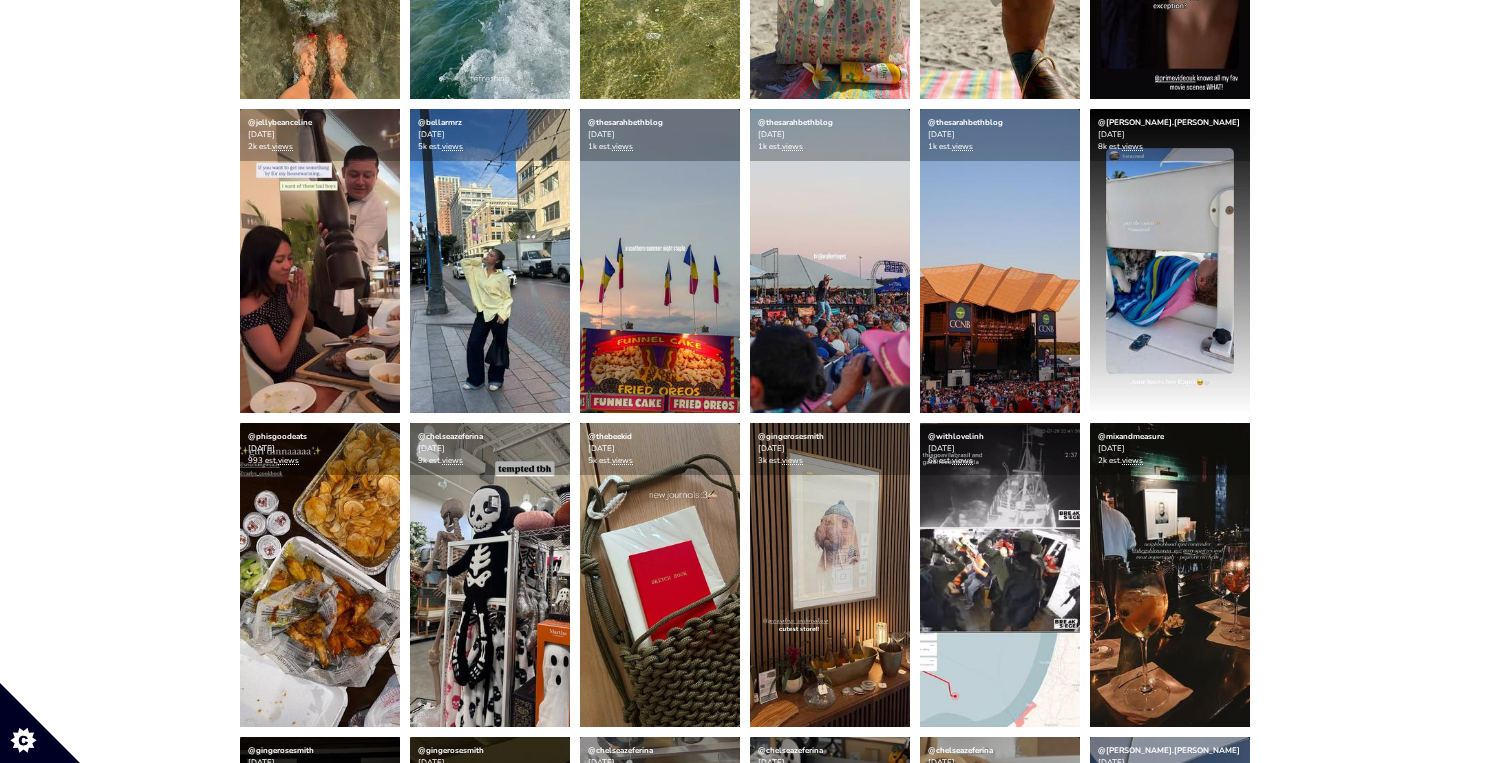 click on "Stories Feed
Welcome!
Get the most out of your [URL] account
Continue setting up your account »
0  of 4 steps complete
1
Upload influencers you're working with
Copy and paste a list of influencer handles or profile links into your account
Never miss a story
Stories in your account within 12 hours" at bounding box center [745, -180] 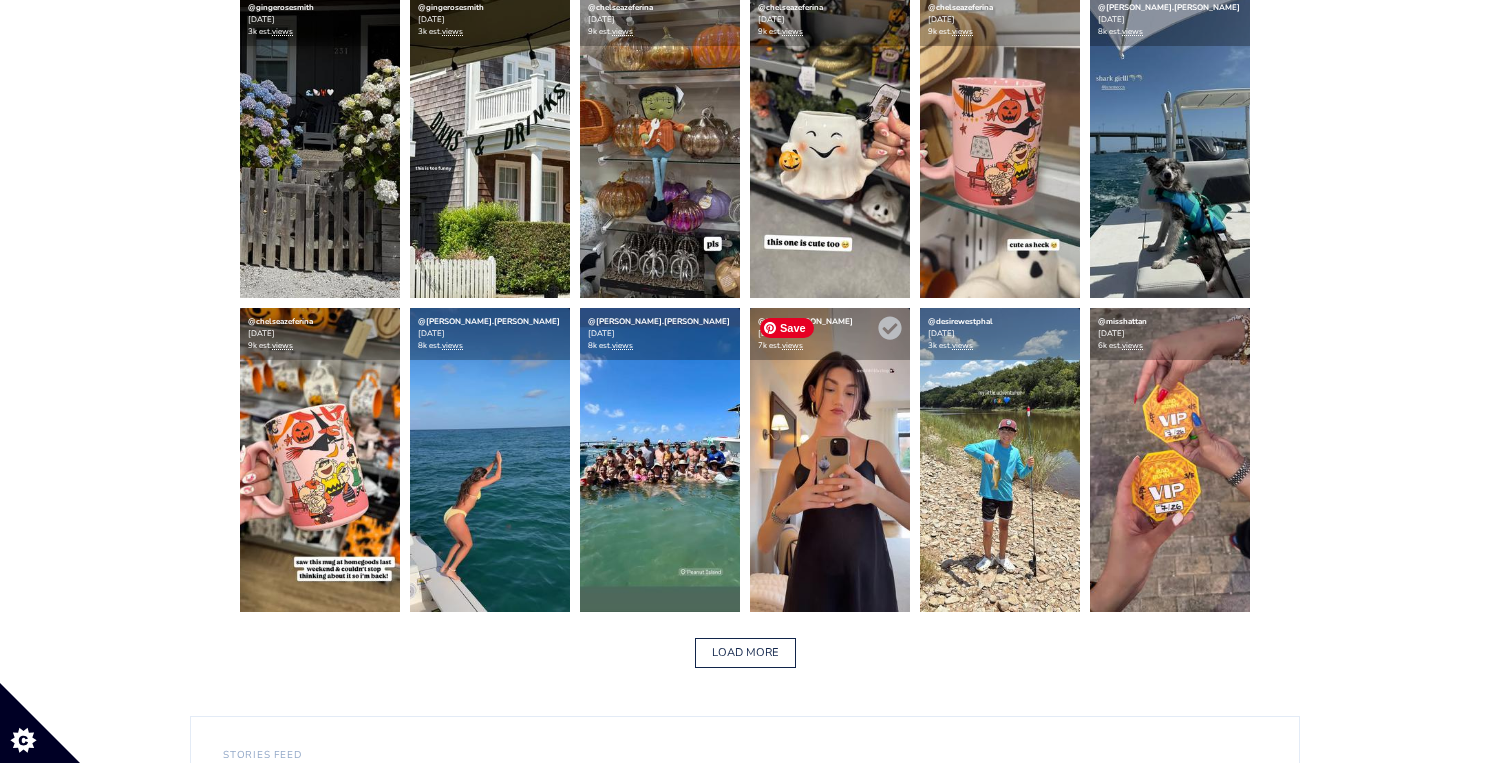 click at bounding box center [830, 460] 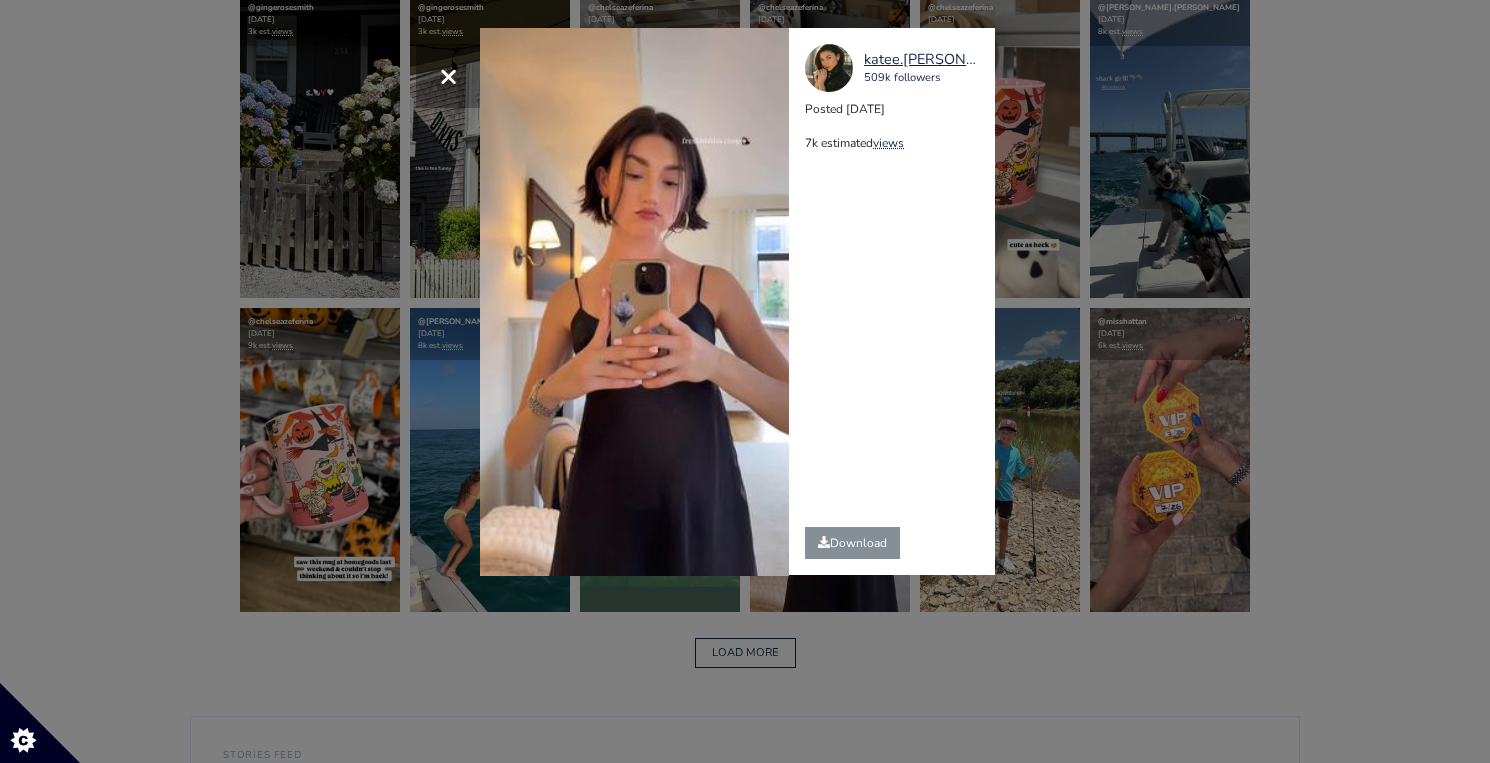 click on "×
Your browser does not support HTML5 video.
katee.[PERSON_NAME]
509k followers
Posted [DATE]
7k
estimated
views" at bounding box center [745, 381] 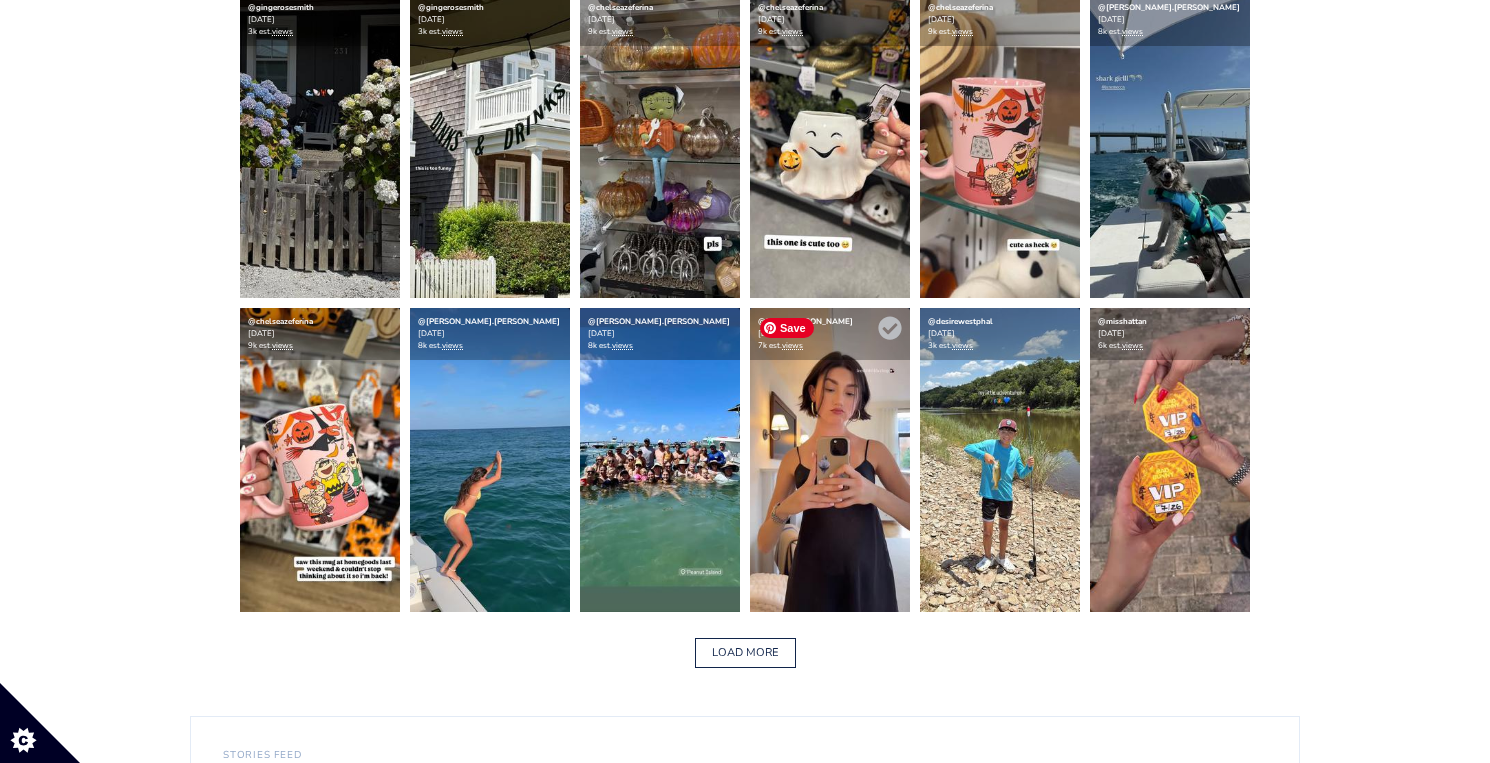 click at bounding box center (830, 460) 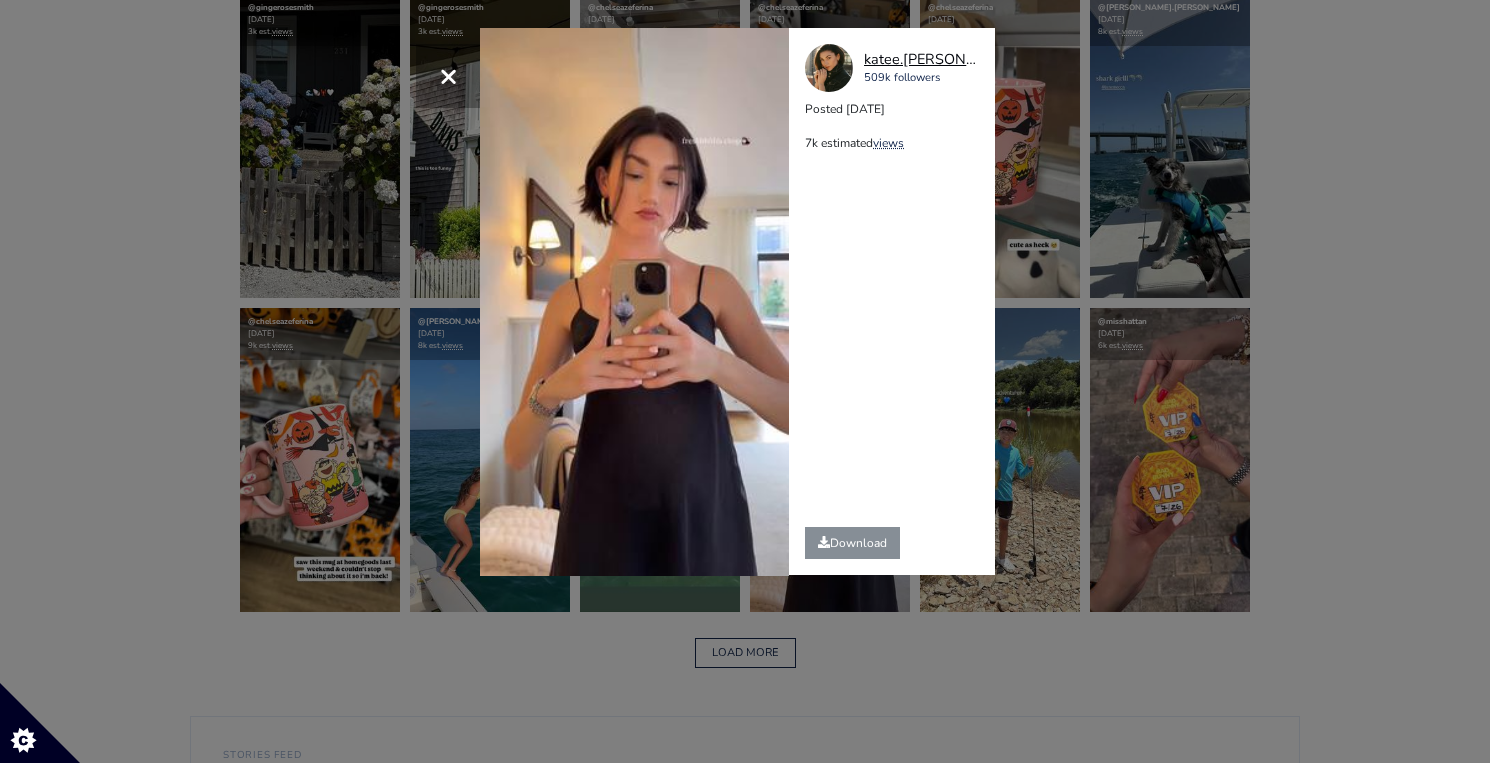 click on "katee.[PERSON_NAME]" at bounding box center [920, 60] 